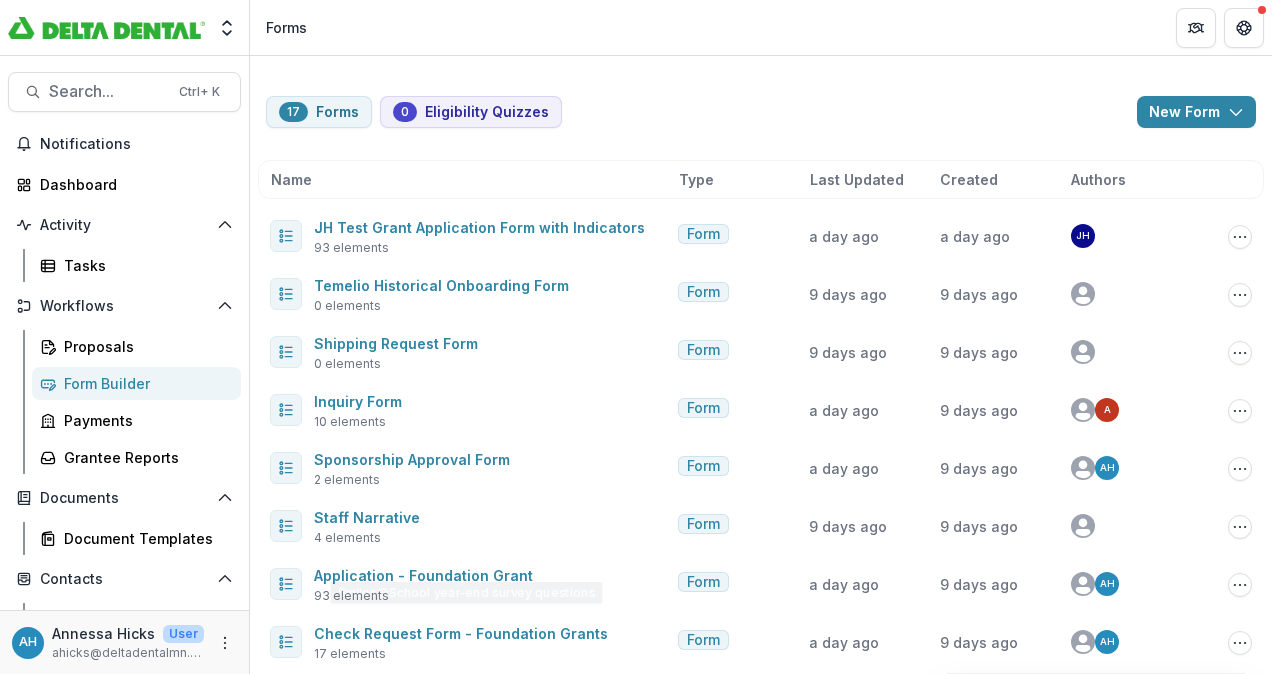 scroll, scrollTop: 0, scrollLeft: 0, axis: both 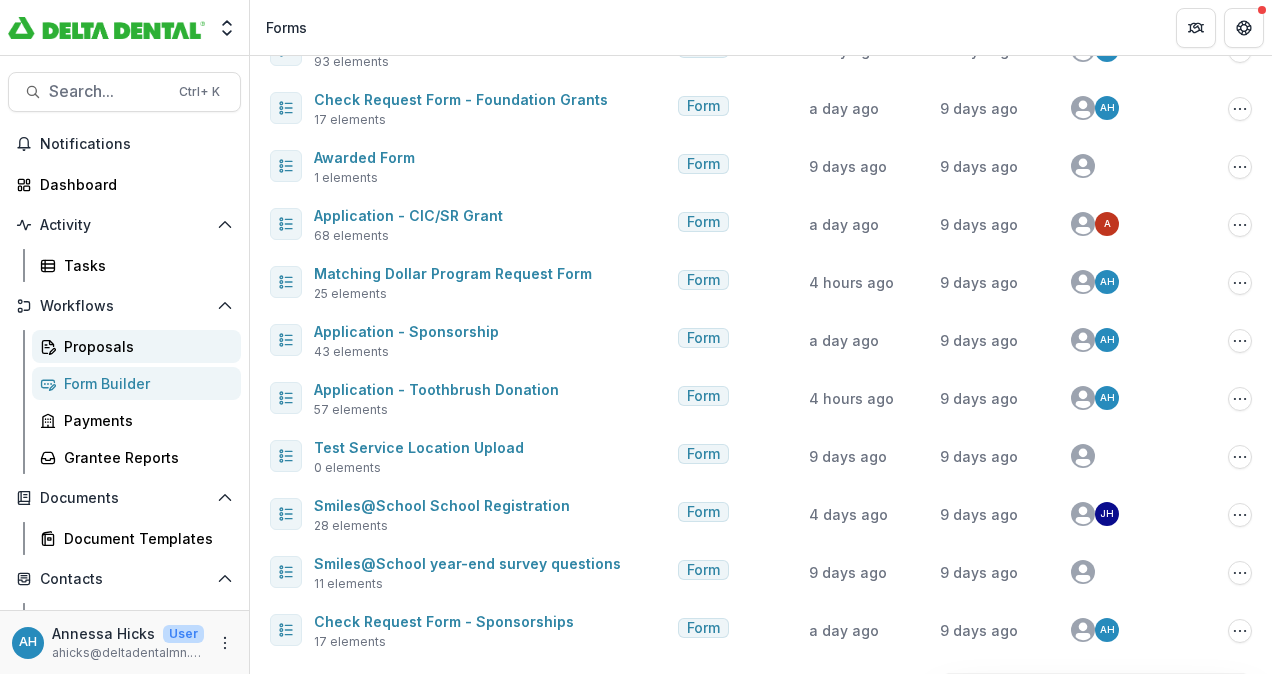 click on "Proposals" at bounding box center [144, 346] 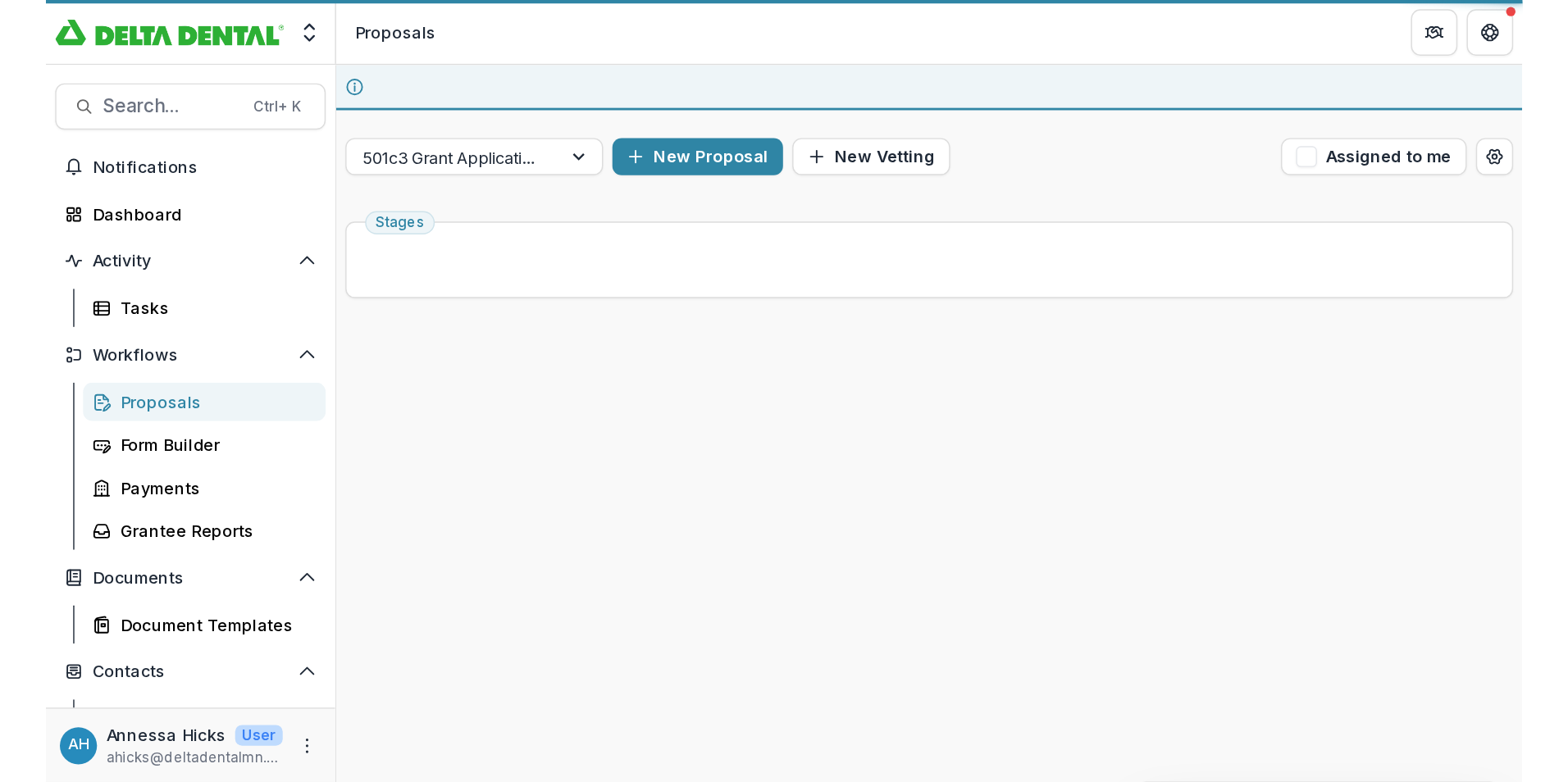 scroll, scrollTop: 0, scrollLeft: 0, axis: both 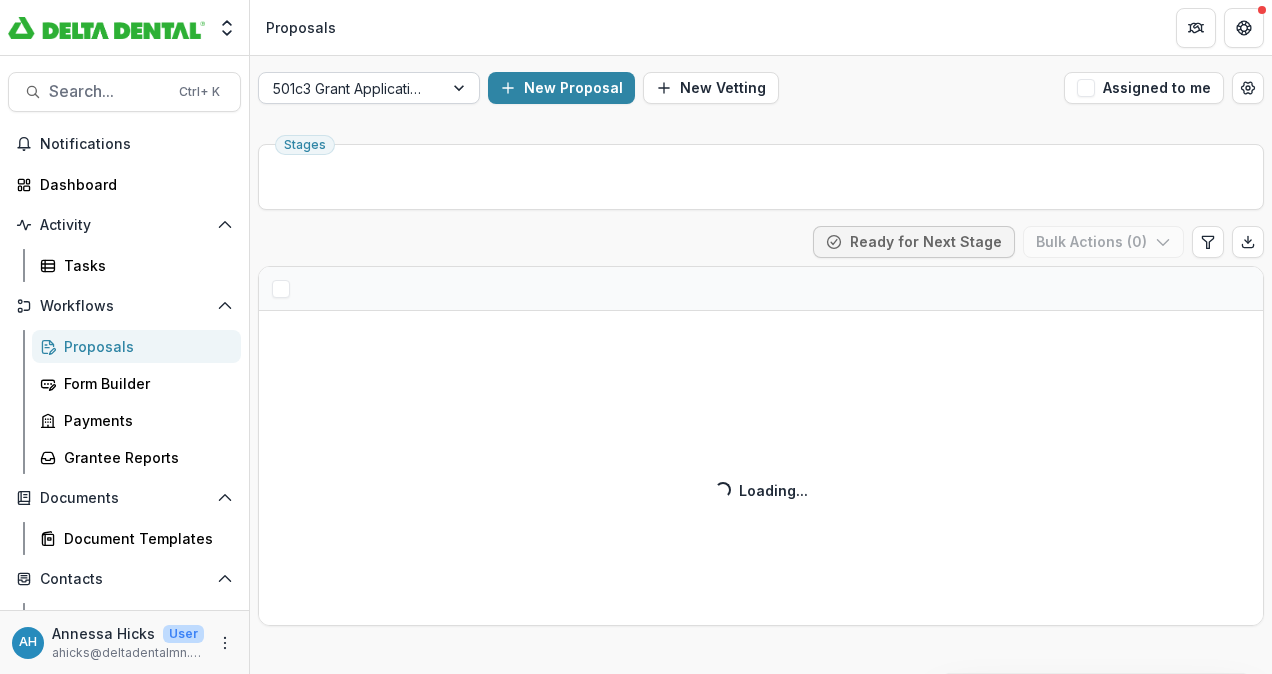 click at bounding box center [351, 88] 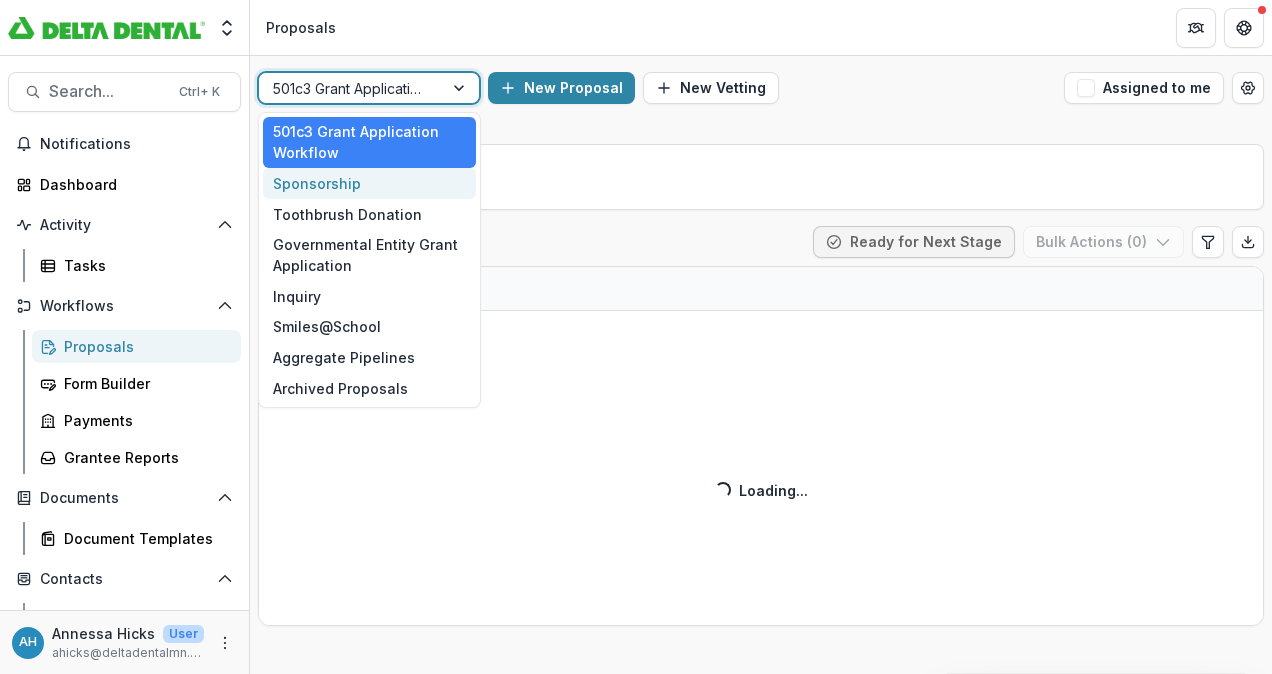 click on "Sponsorship" at bounding box center [369, 183] 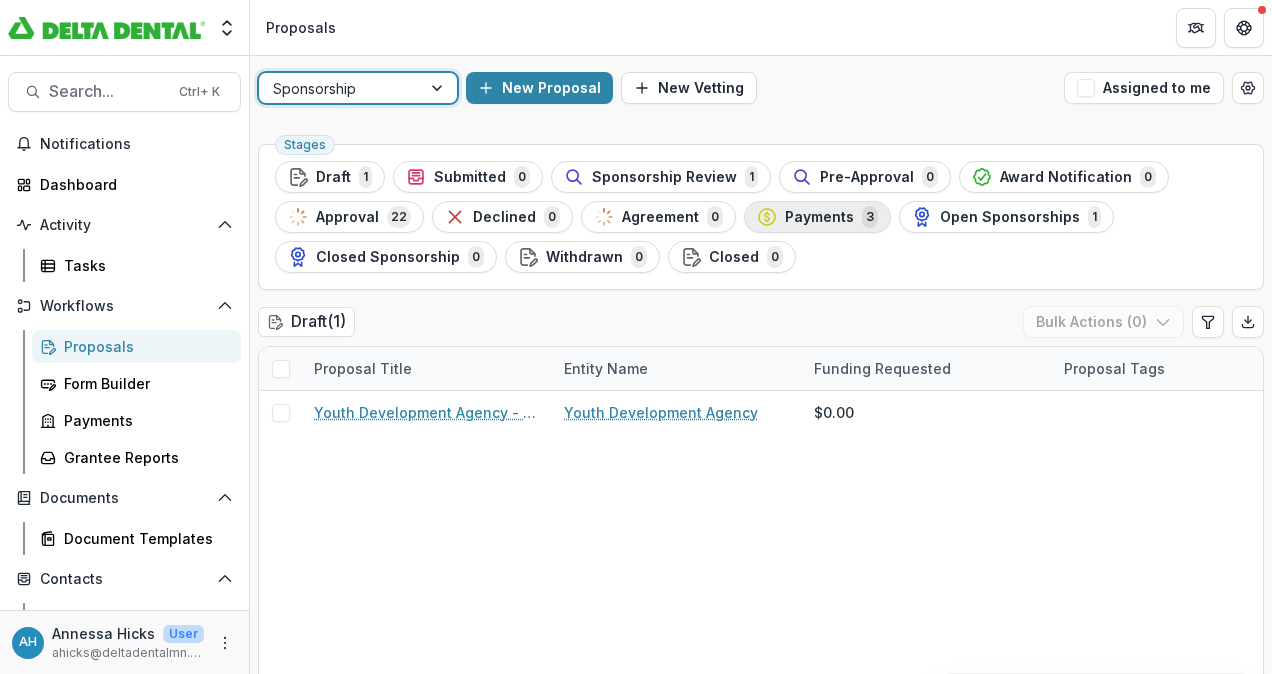 click on "Payments" at bounding box center [819, 217] 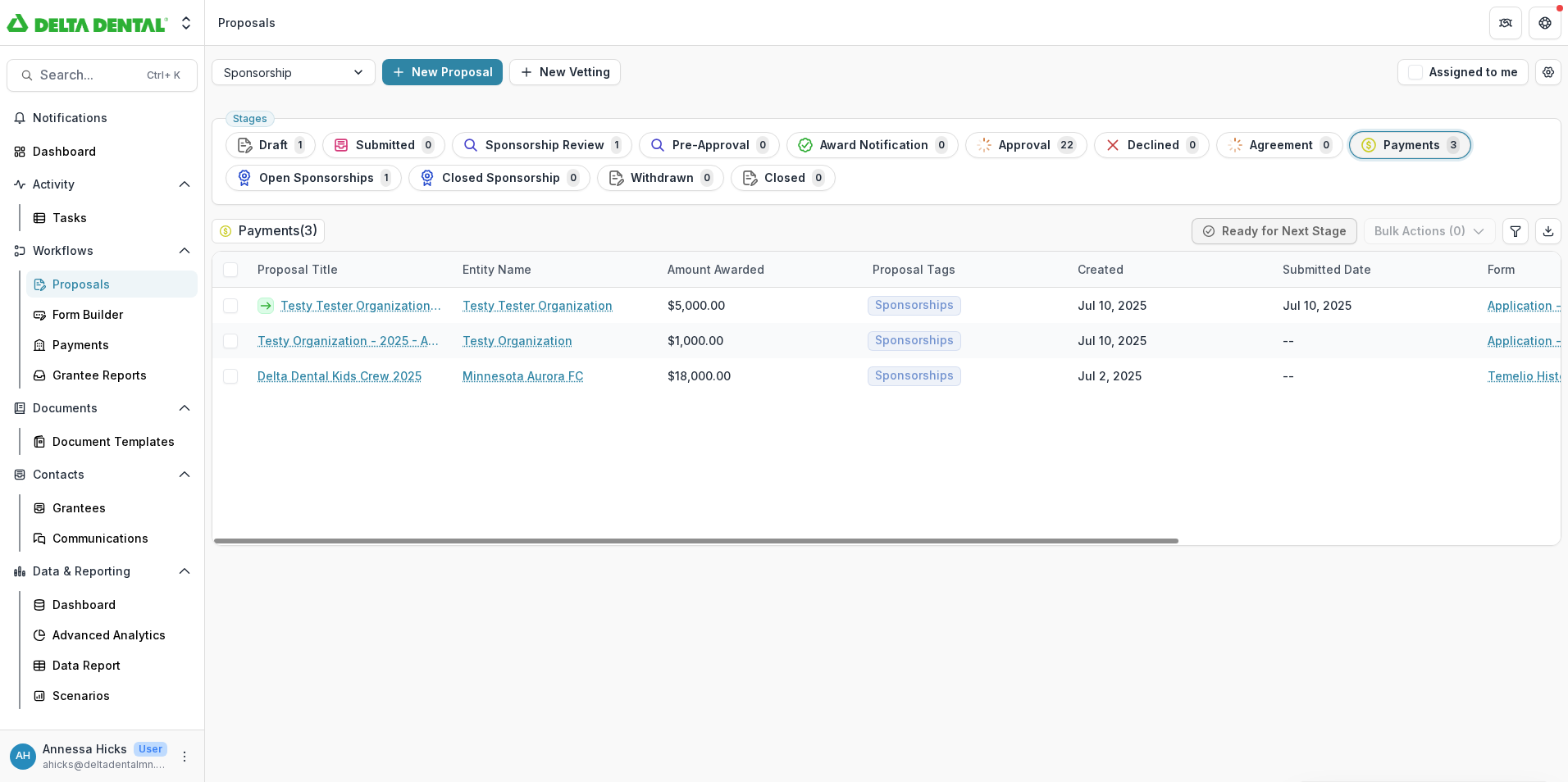 click at bounding box center (230, 270) 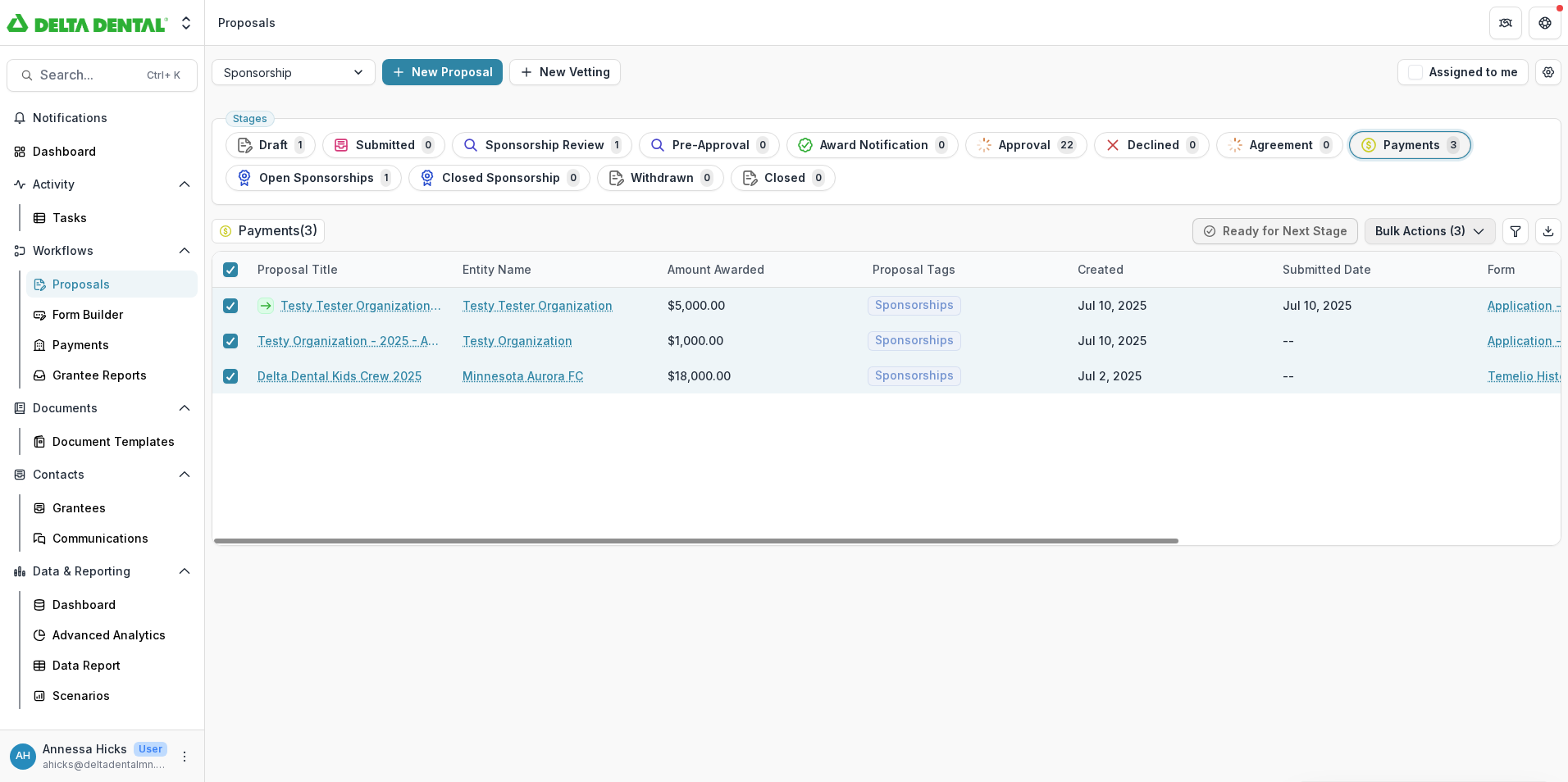 click on "Bulk Actions ( 3 )" at bounding box center (1430, 231) 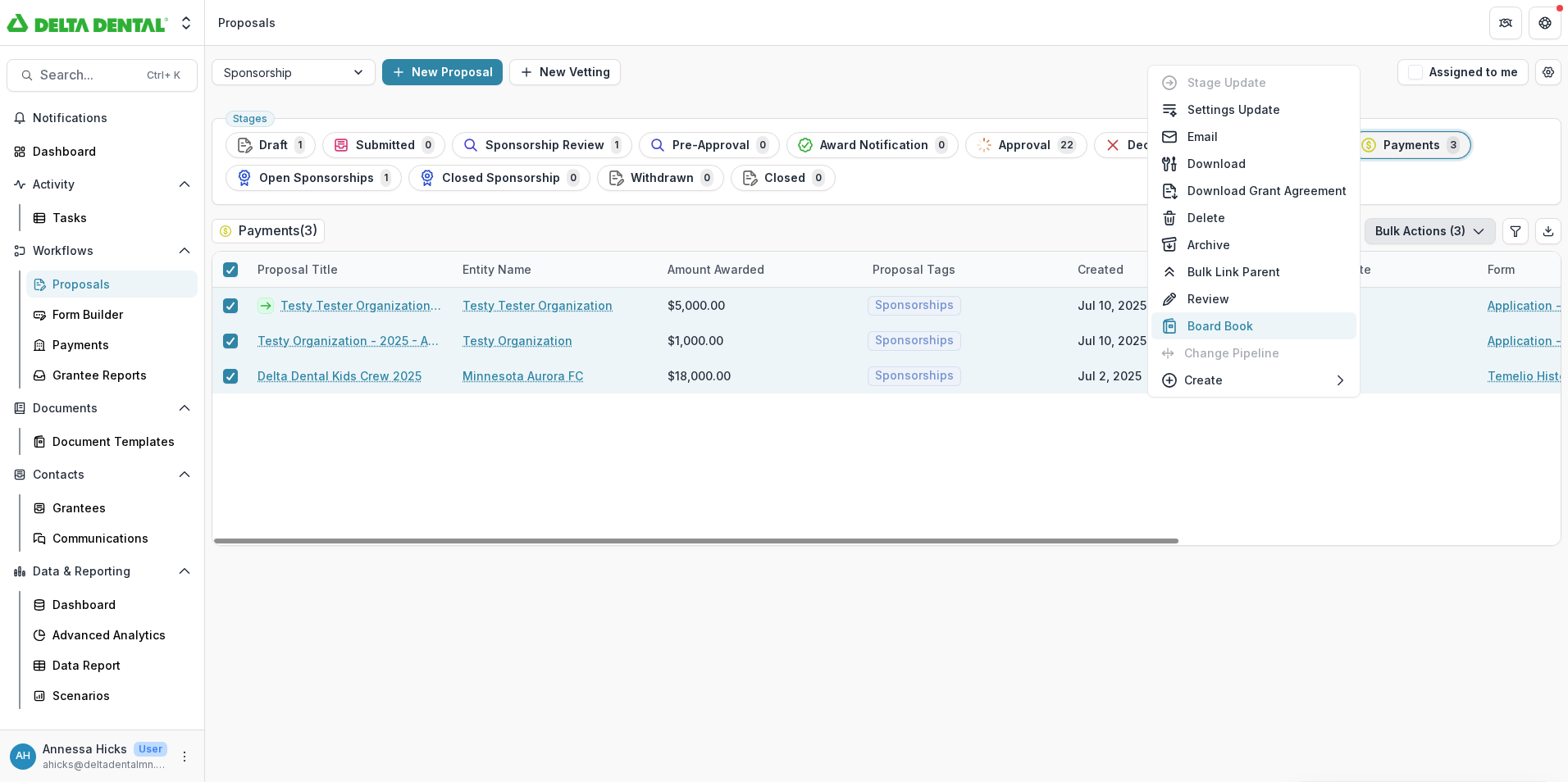 click on "Board Book" at bounding box center (1254, 325) 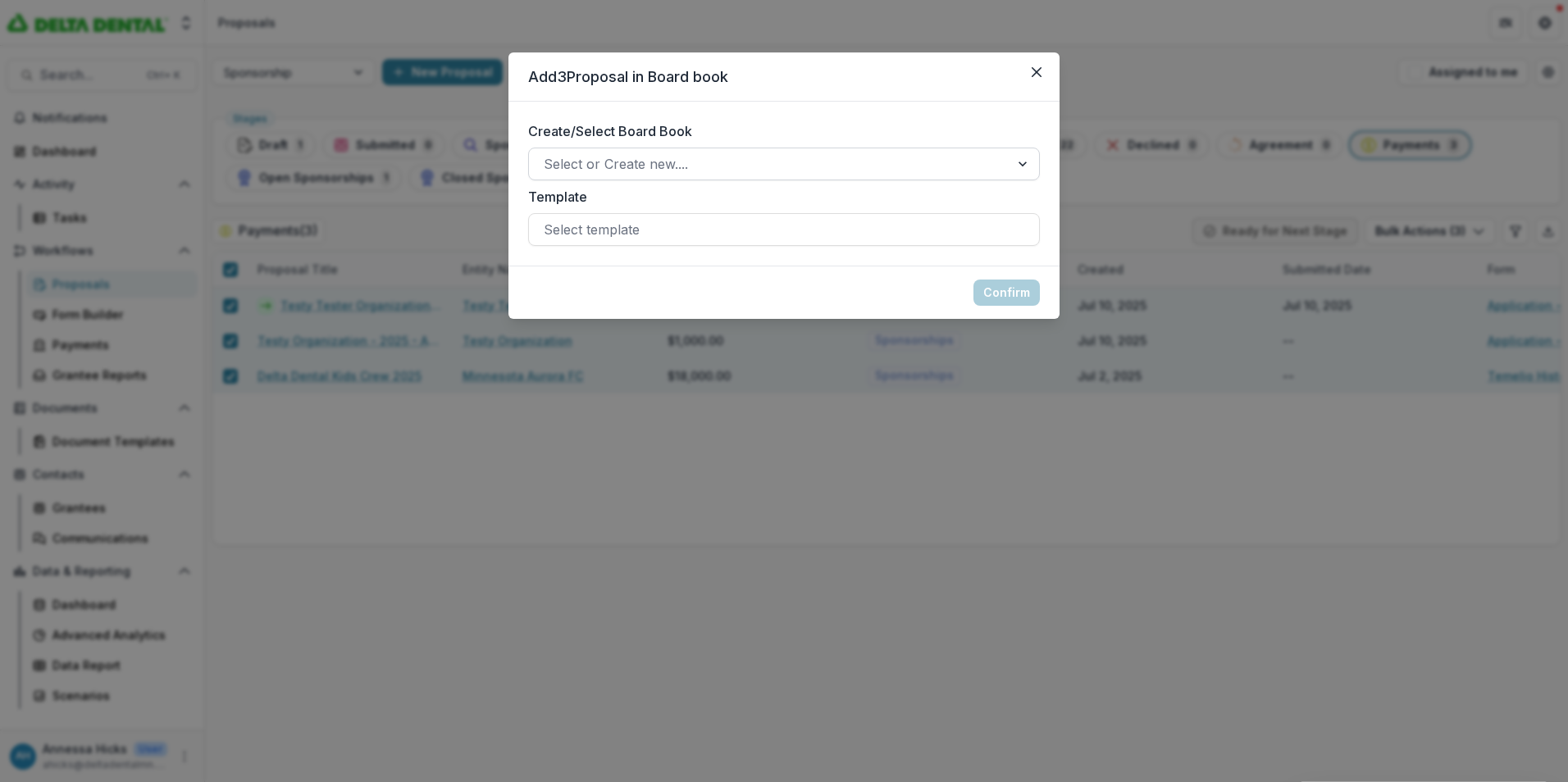 click at bounding box center [769, 164] 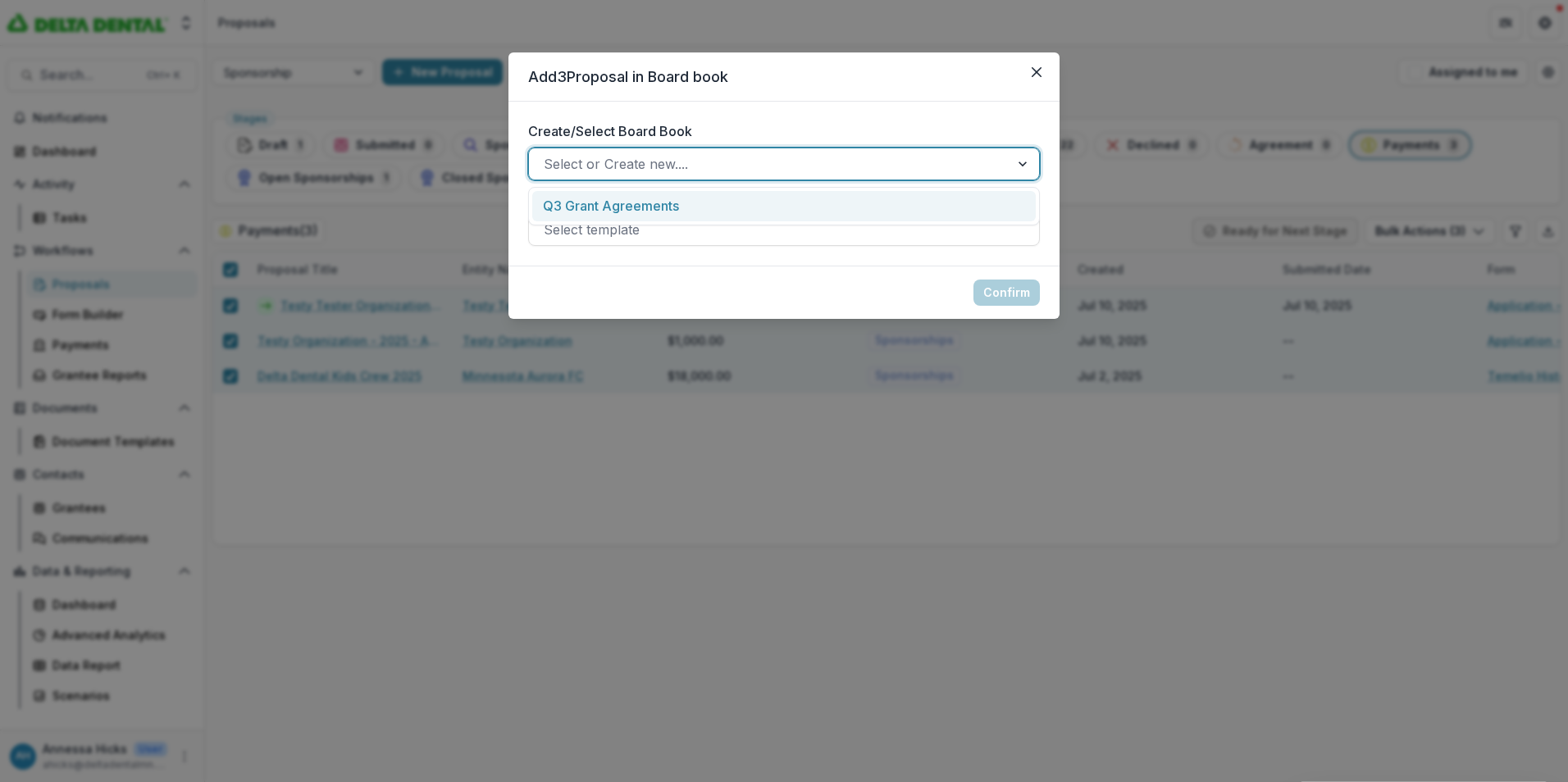 click on "Create/Select Board Book 1 result available. Use Up and Down to choose options, press Enter to select the currently focused option, press Escape to exit the menu, press Tab to select the option and exit the menu. Select or Create new.... Template Select template" at bounding box center (784, 184) 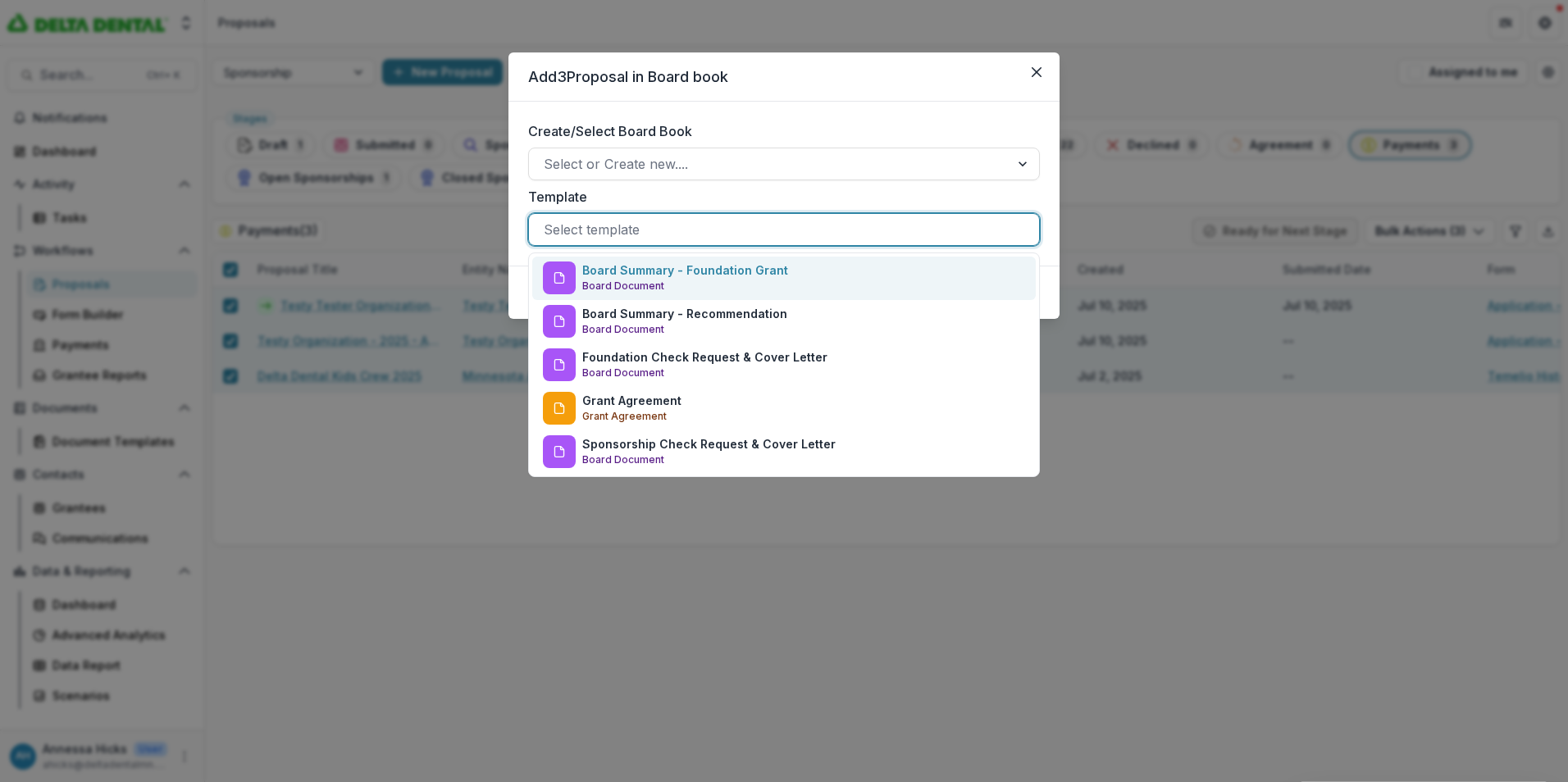 click at bounding box center [784, 230] 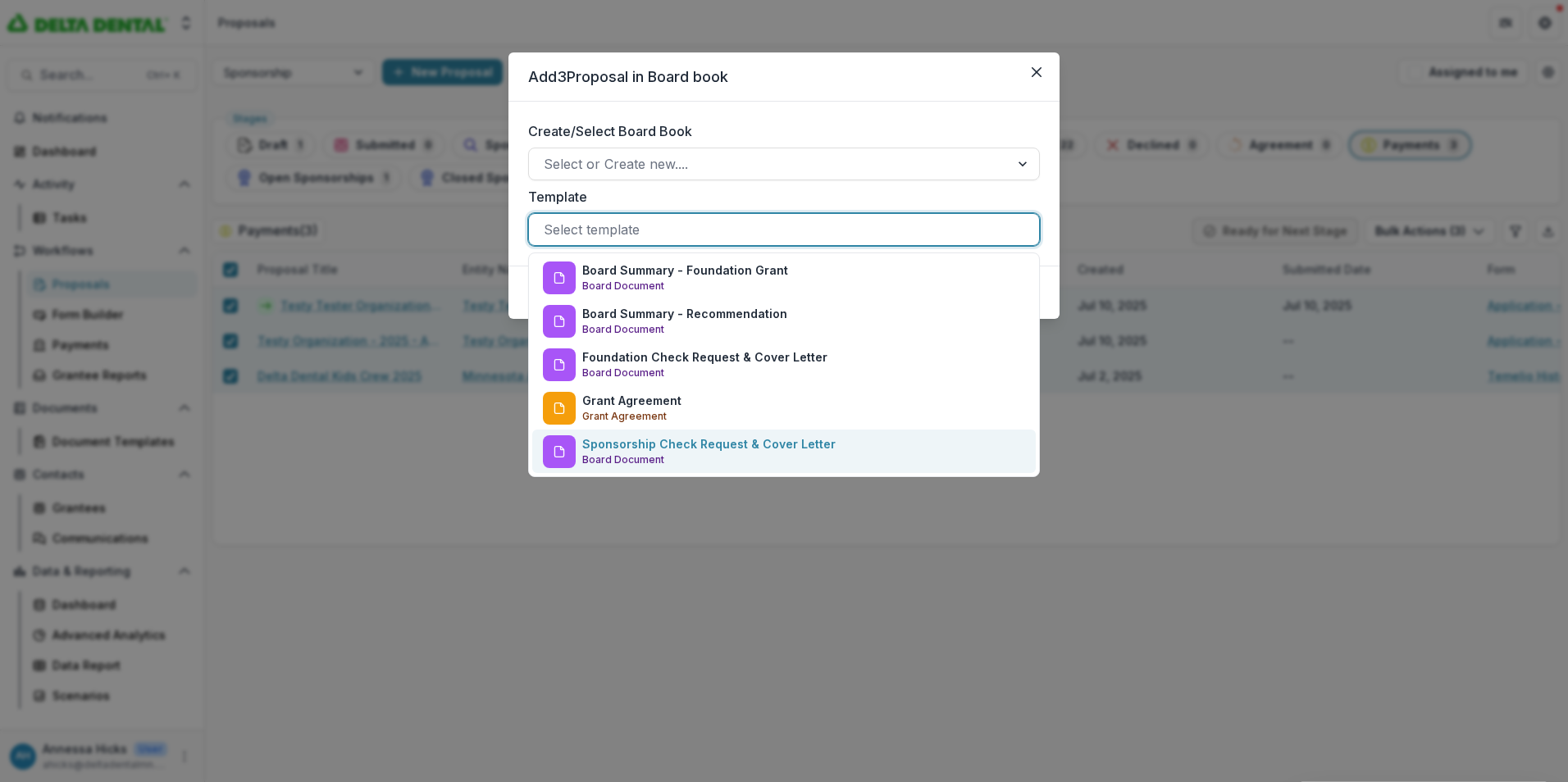click on "Sponsorship Check Request & Cover Letter Board Document" at bounding box center [709, 452] 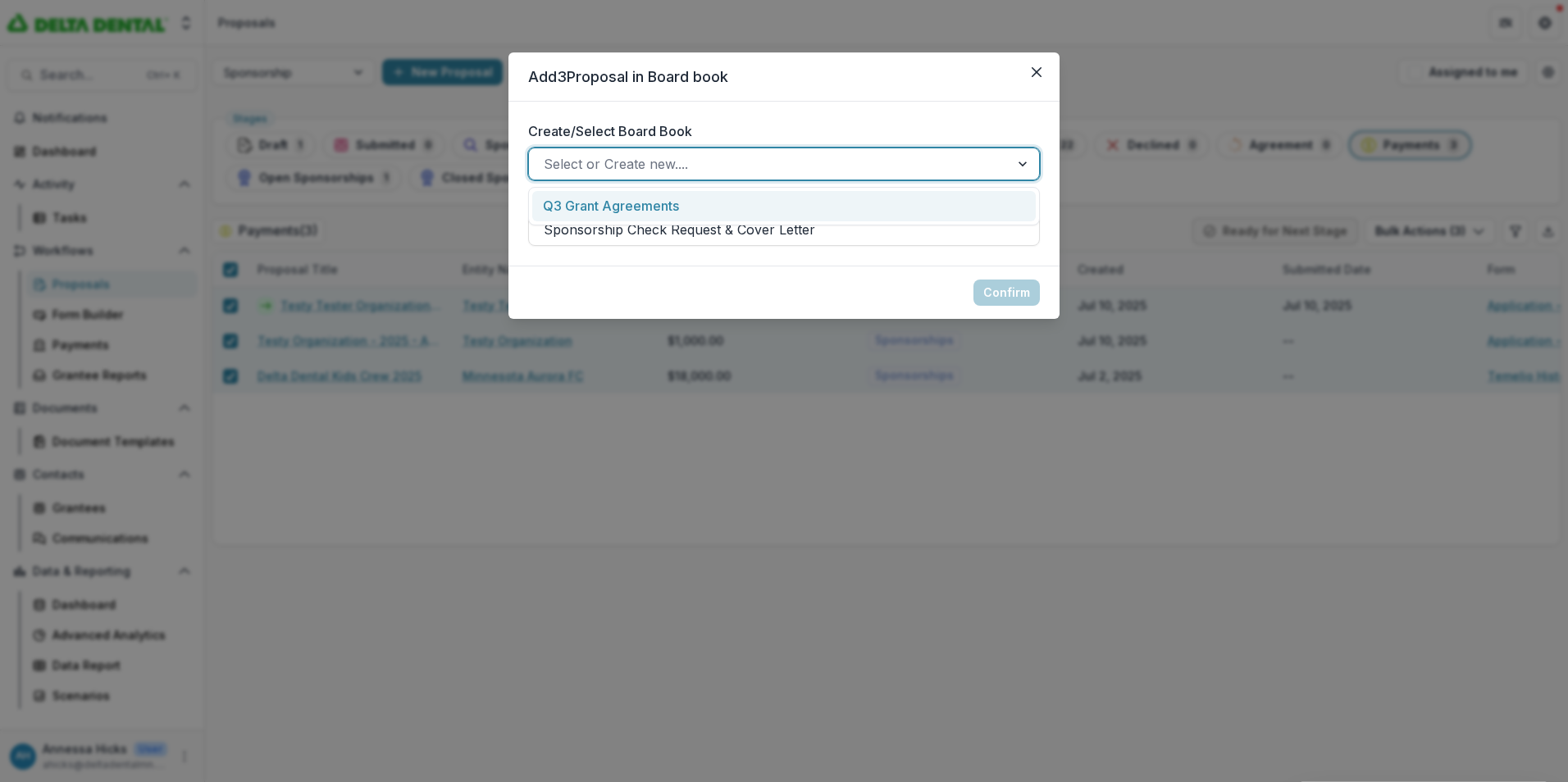 click at bounding box center [769, 164] 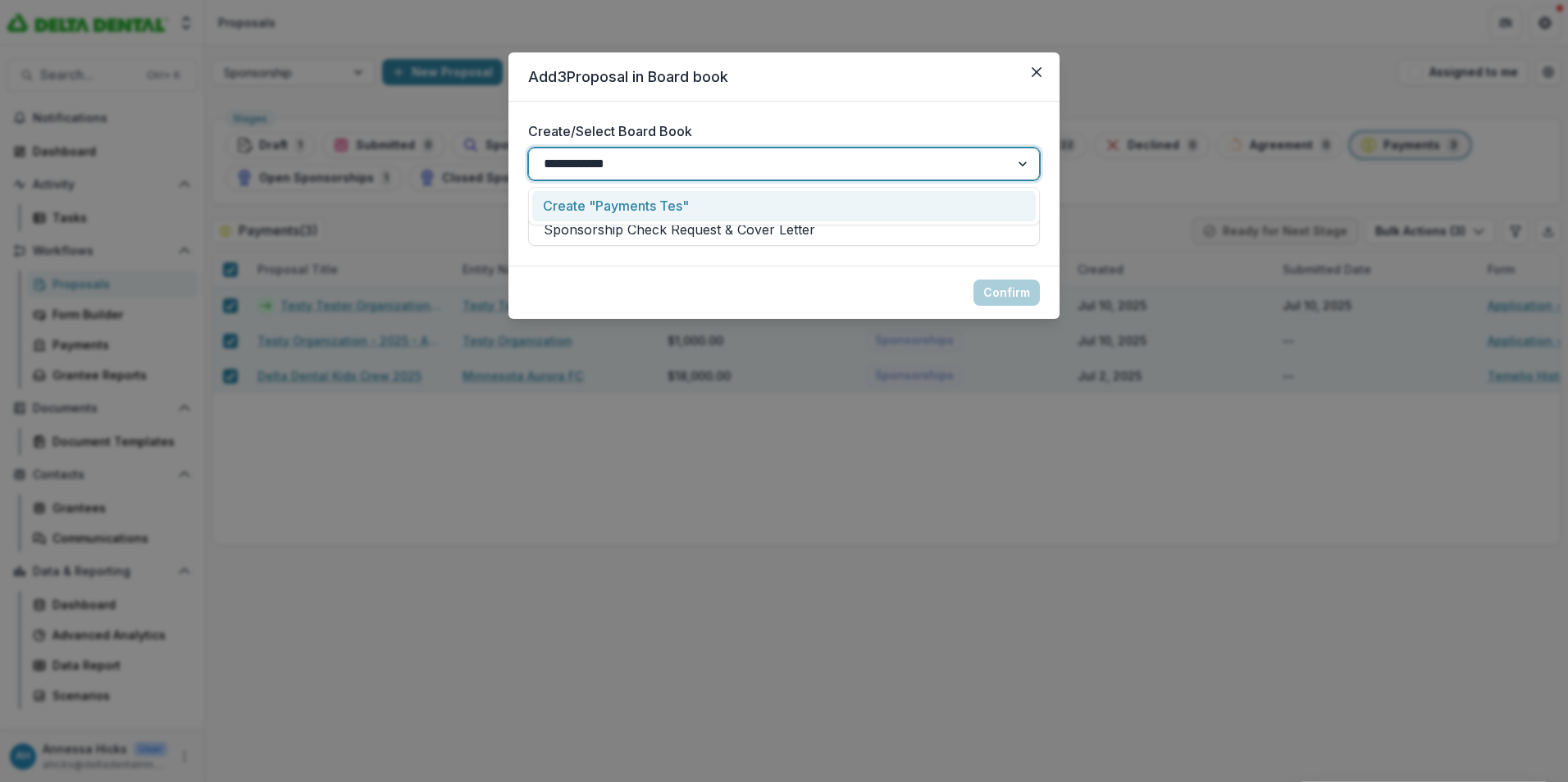 type on "**********" 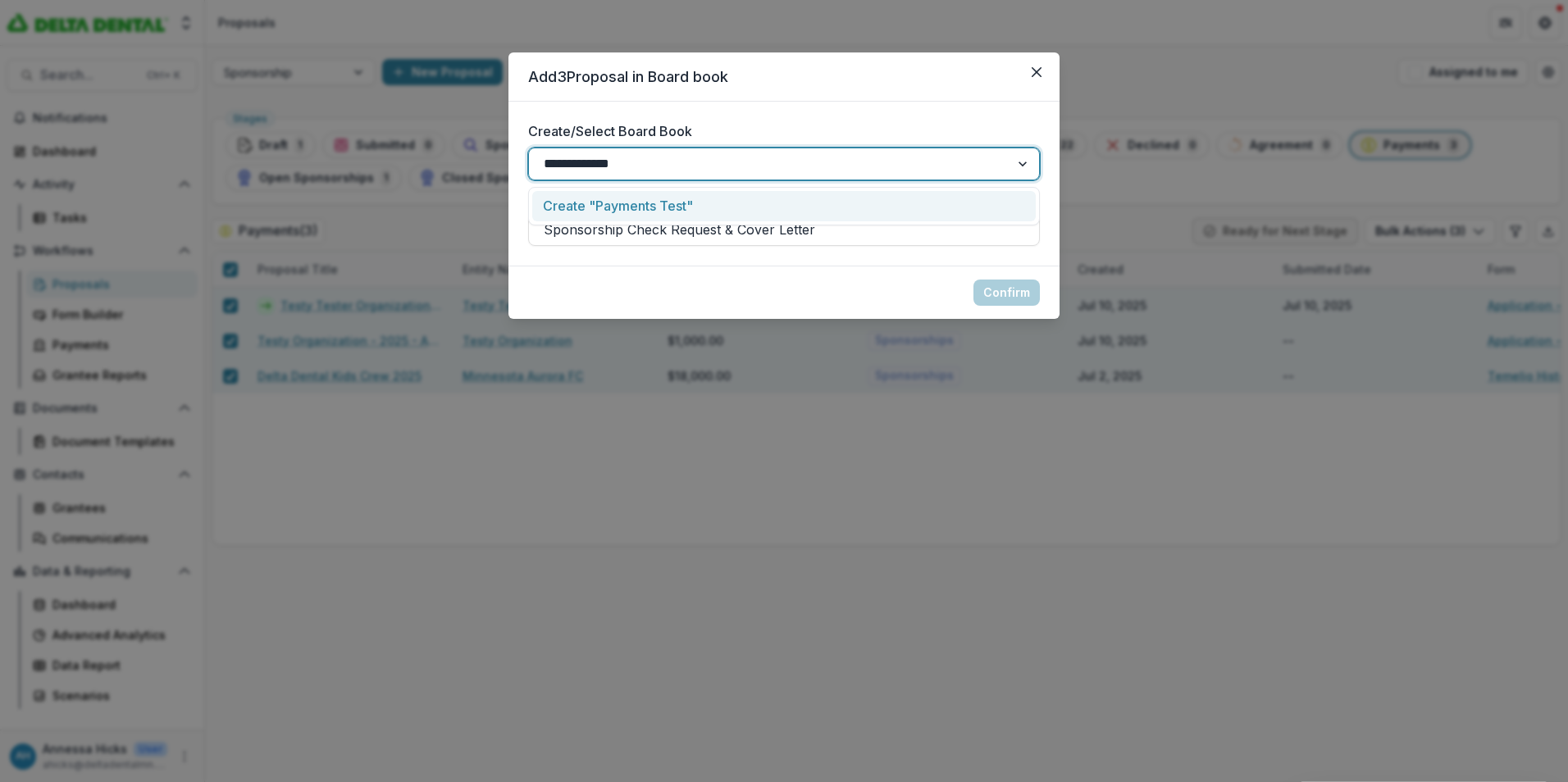 click on "Create "Payments Test"" at bounding box center (784, 206) 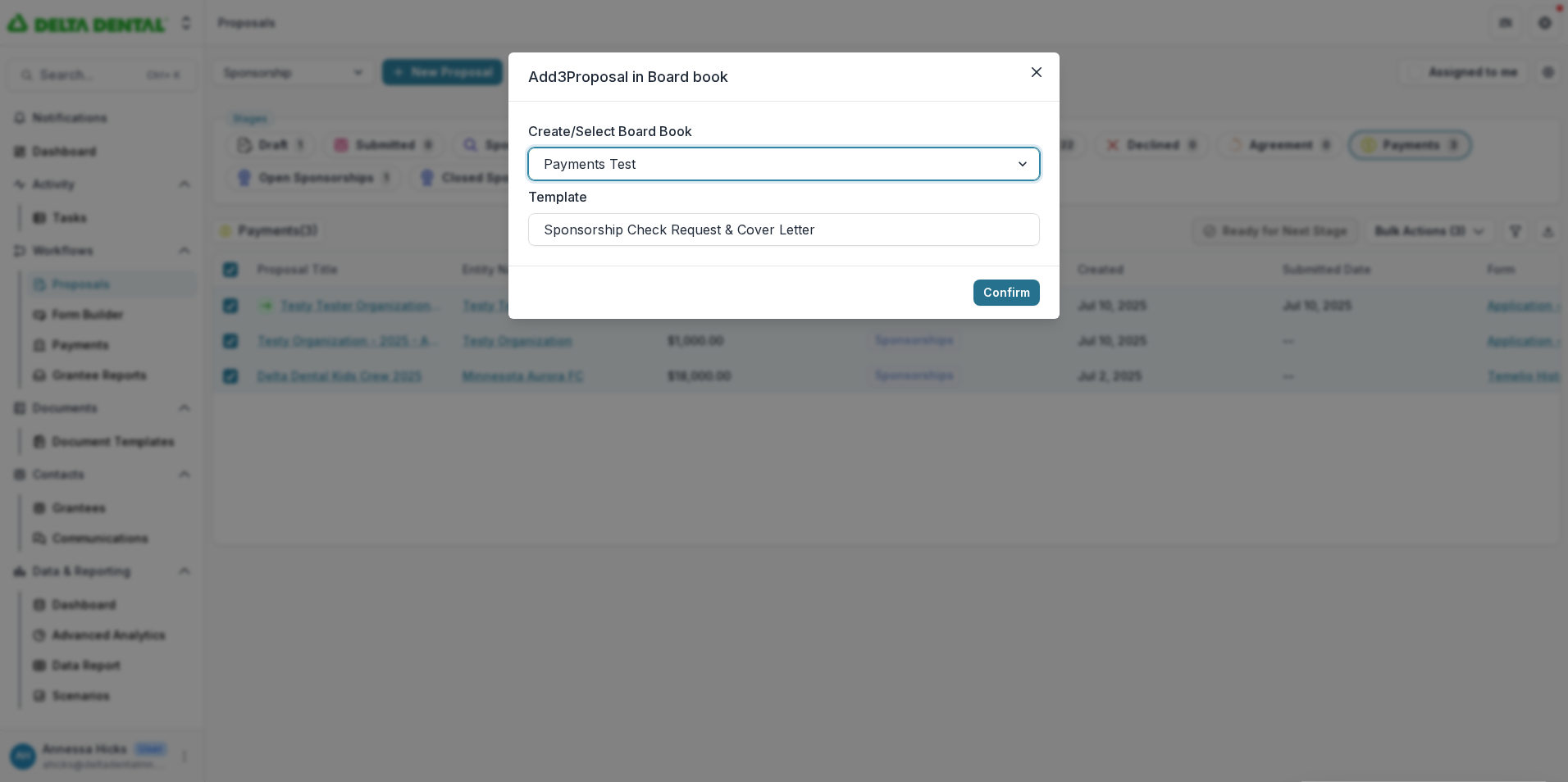 click on "Confirm" at bounding box center [1006, 293] 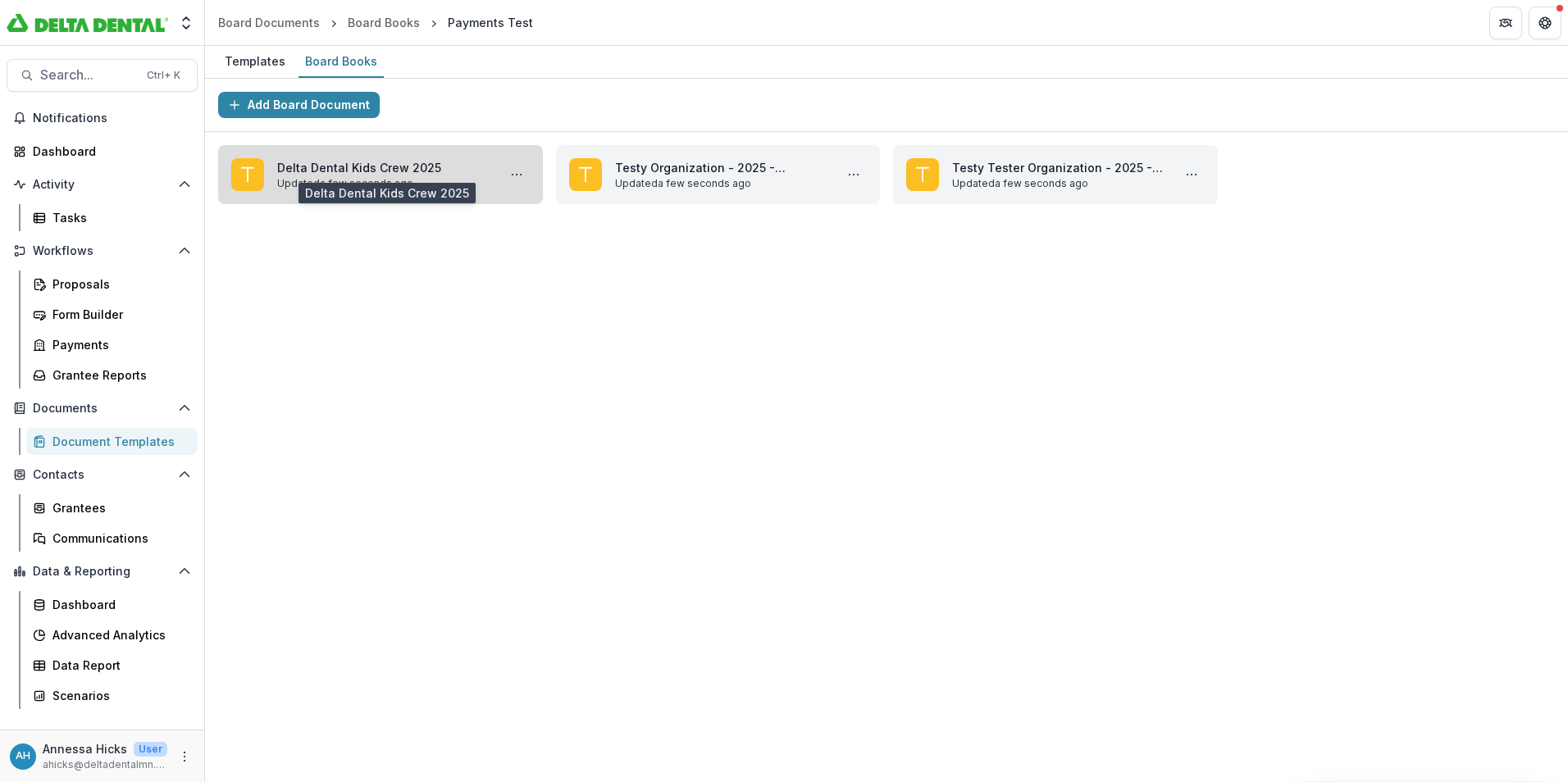 click on "Delta Dental Kids Crew 2025" at bounding box center (384, 167) 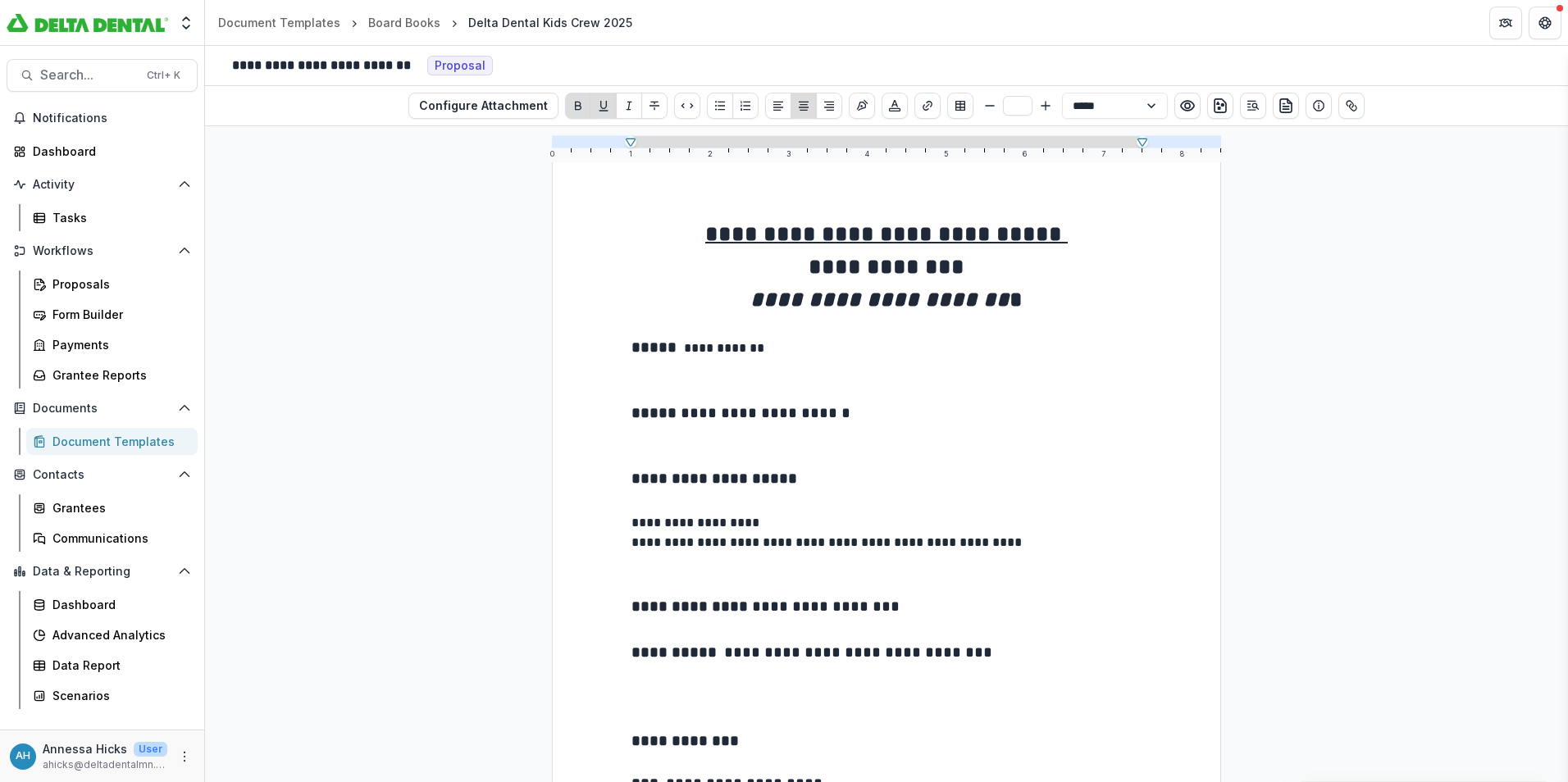 scroll, scrollTop: 0, scrollLeft: 0, axis: both 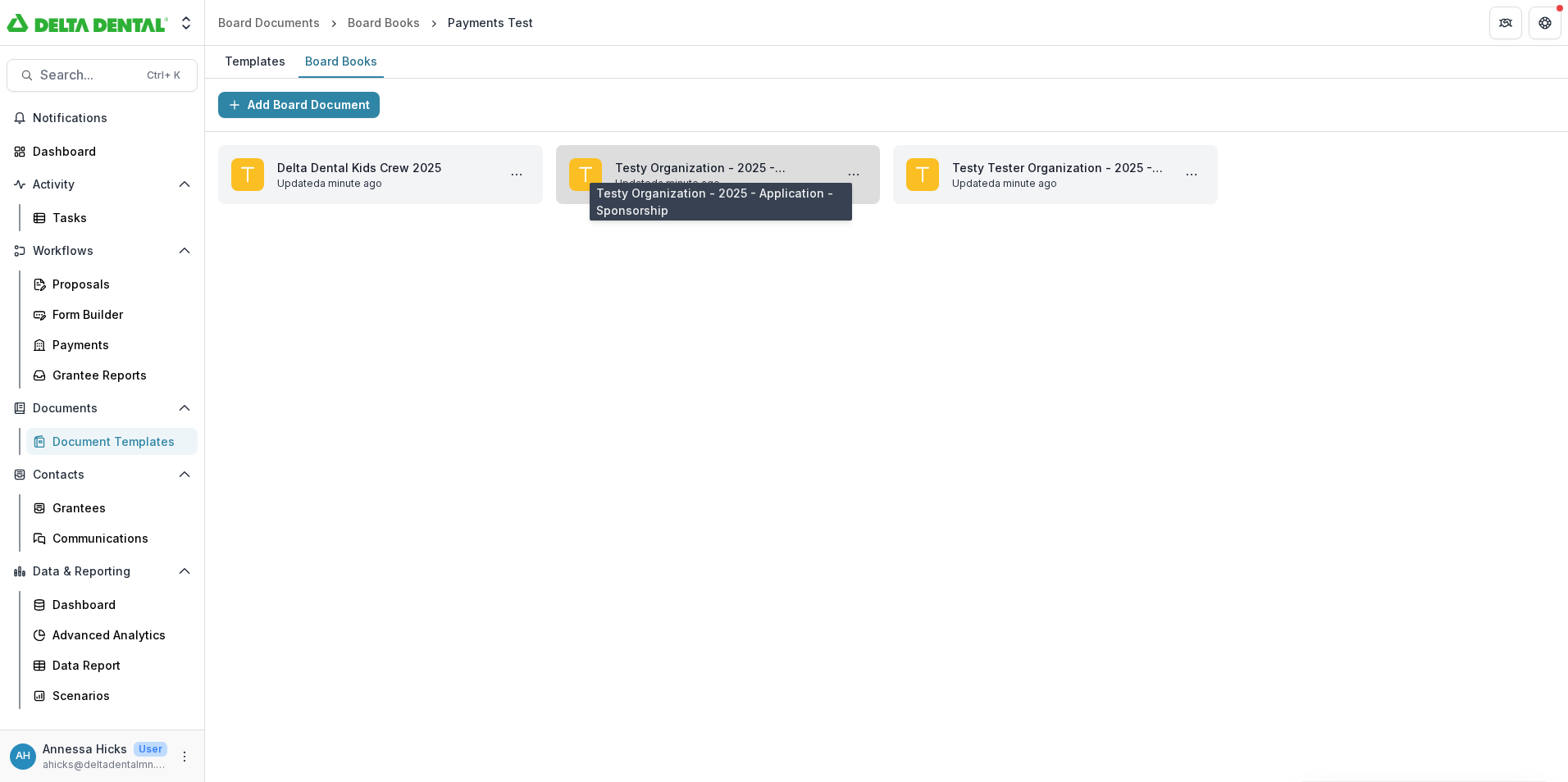 click on "Testy Organization - 2025 - Application - Sponsorship" at bounding box center (722, 167) 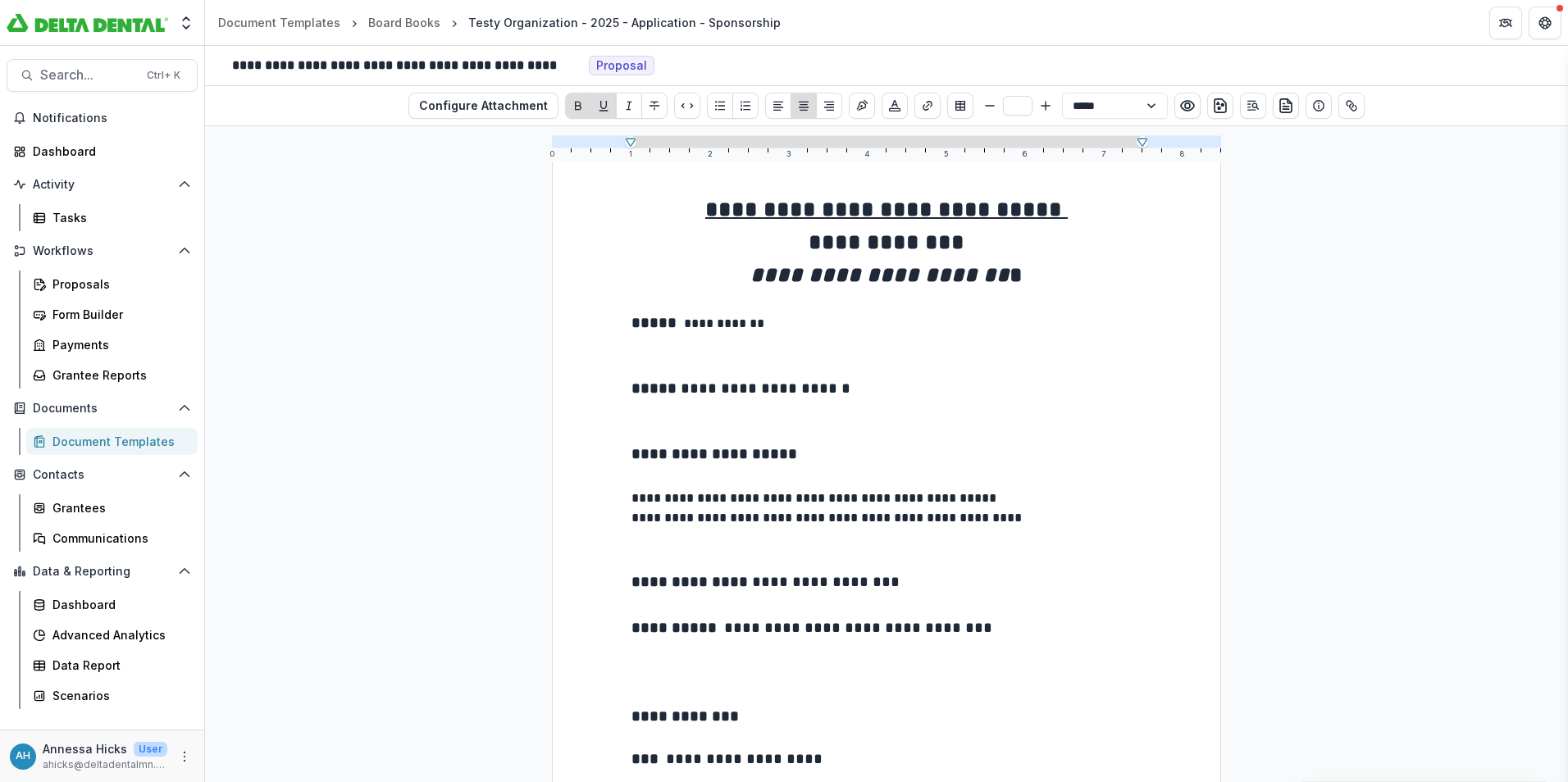 scroll, scrollTop: 0, scrollLeft: 0, axis: both 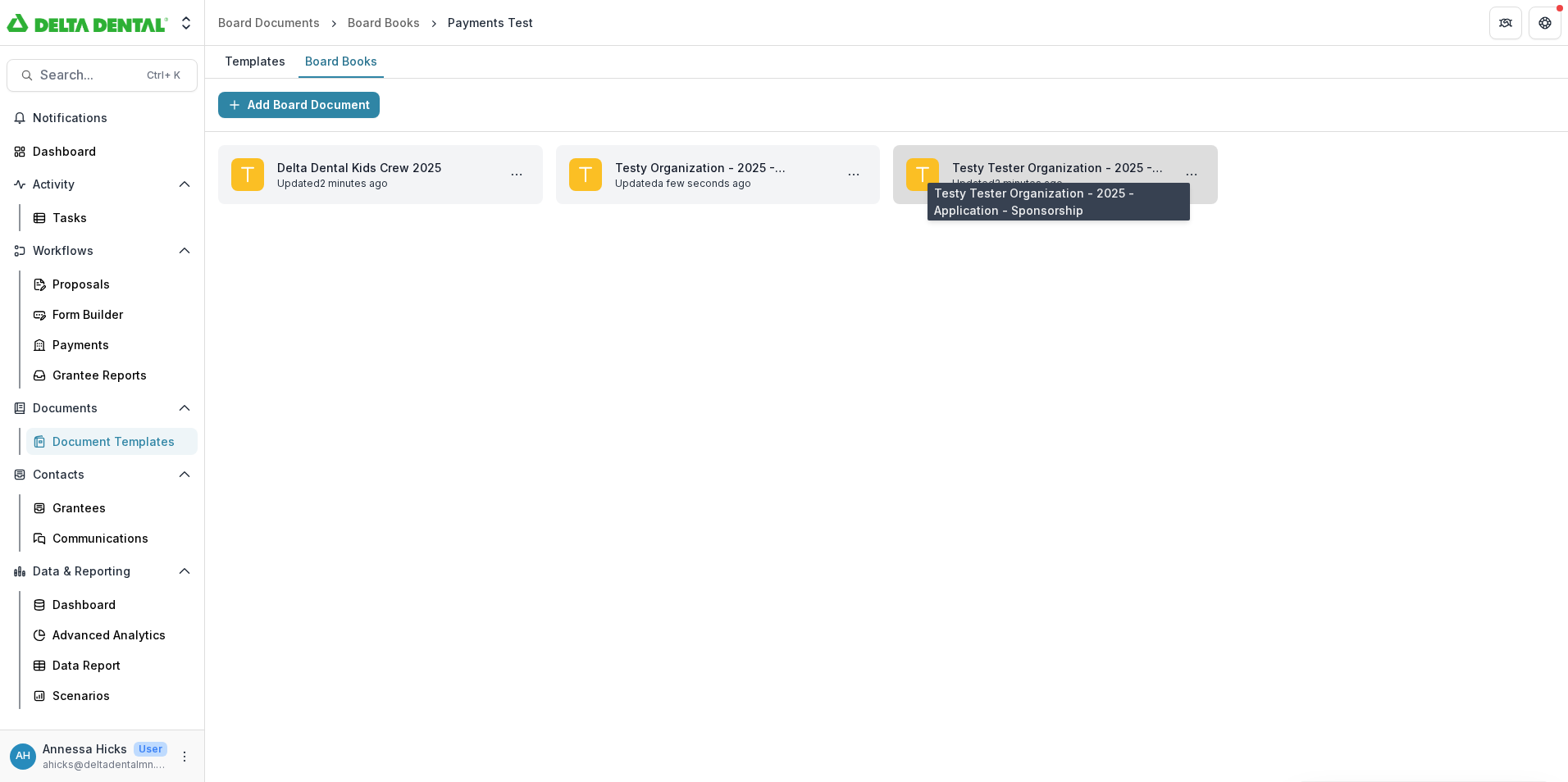click on "Testy Tester Organization - 2025 - Application - Sponsorship" at bounding box center [1059, 167] 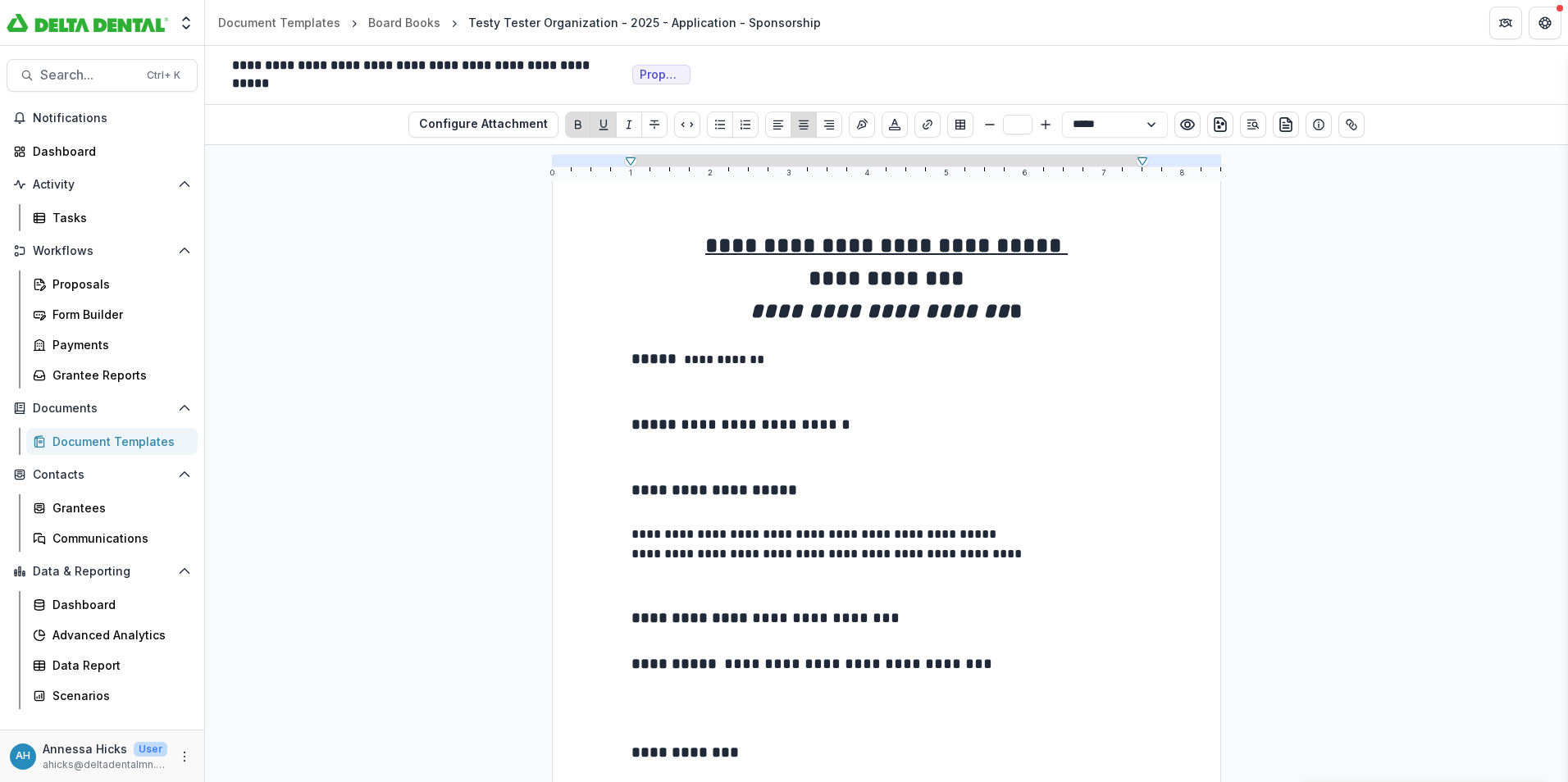 scroll, scrollTop: 0, scrollLeft: 0, axis: both 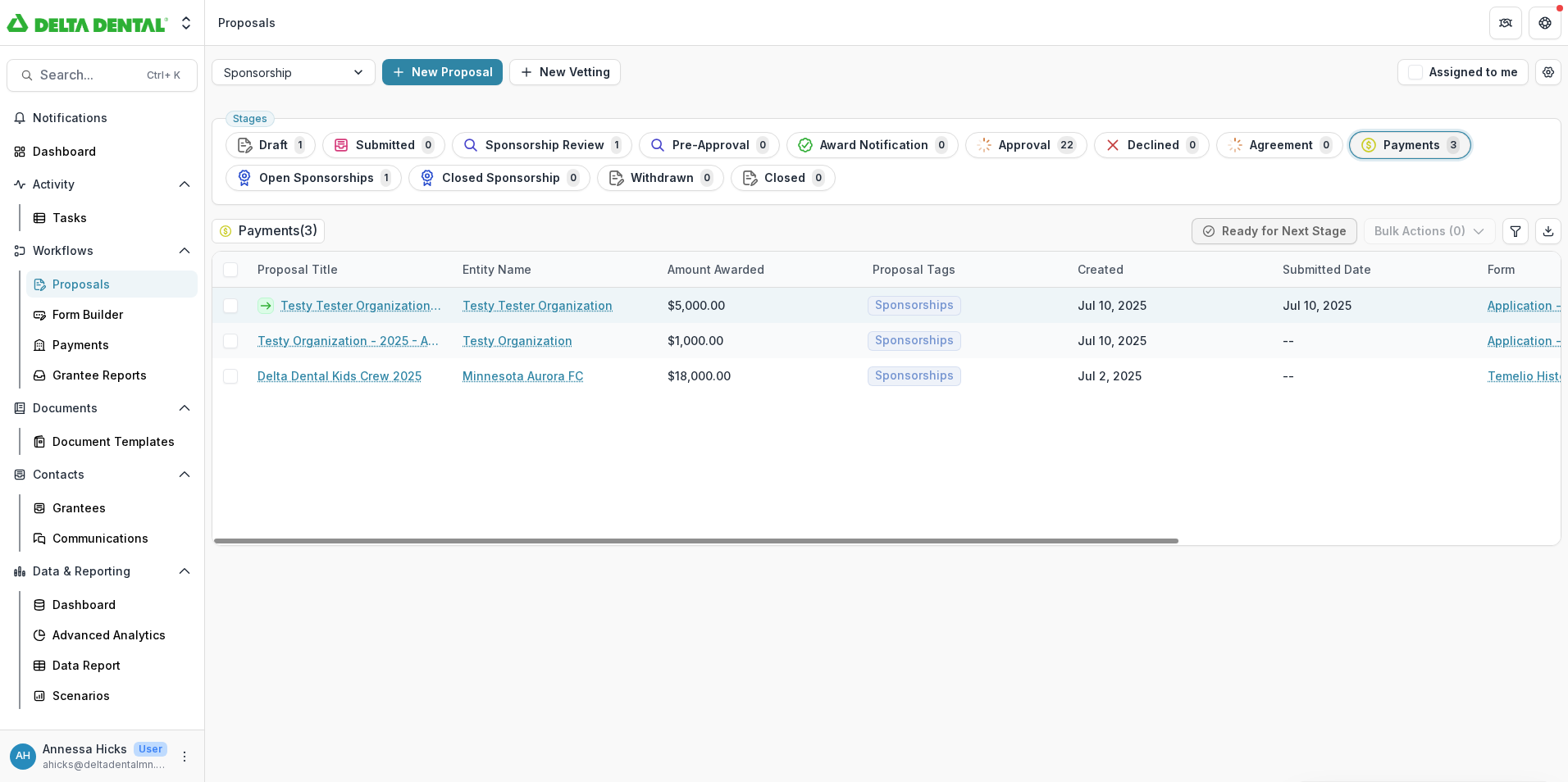 click on "Testy Tester Organization - 2025 - Application - Sponsorship" at bounding box center [362, 305] 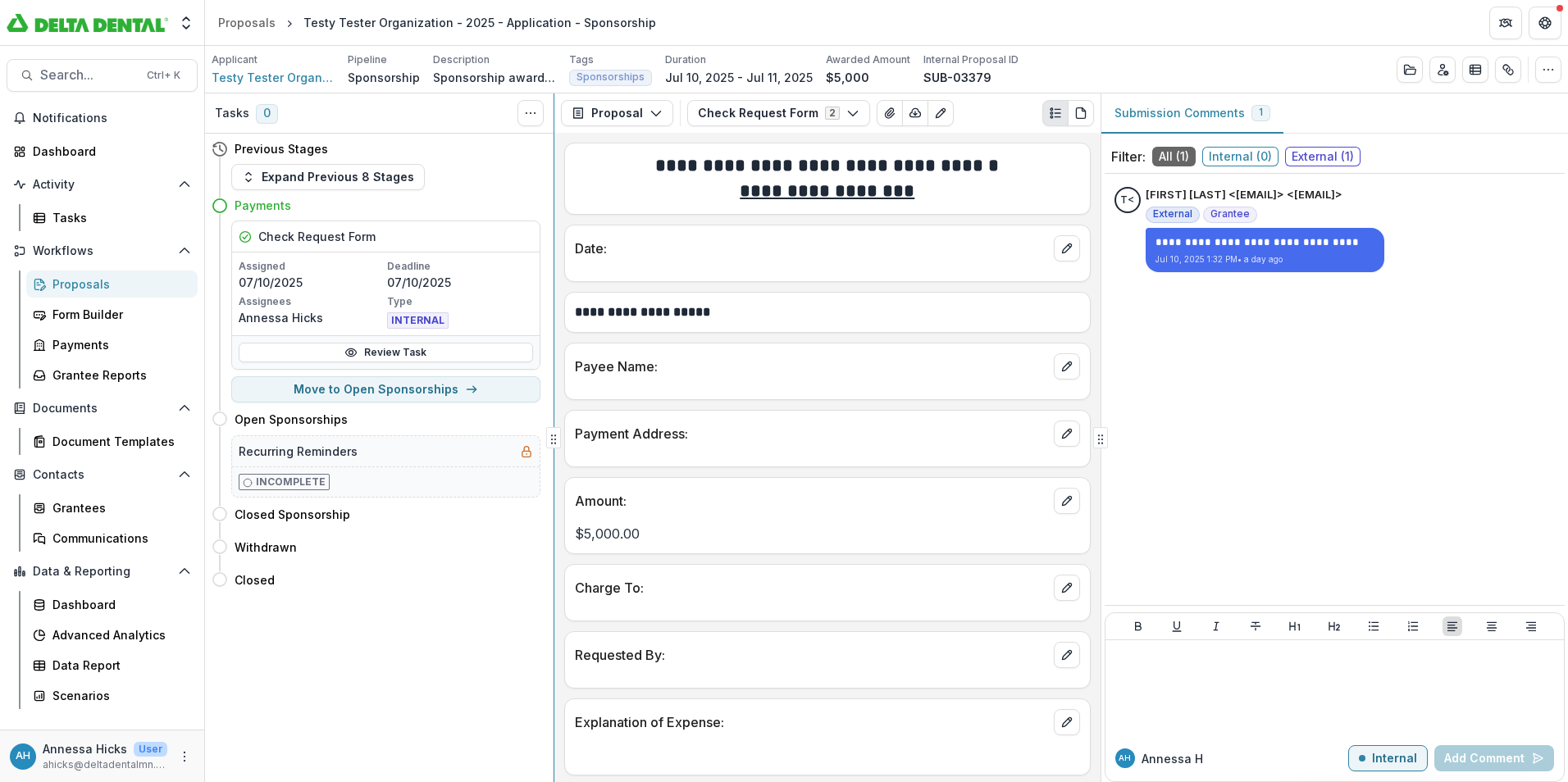 click on "**********" at bounding box center (887, 438) 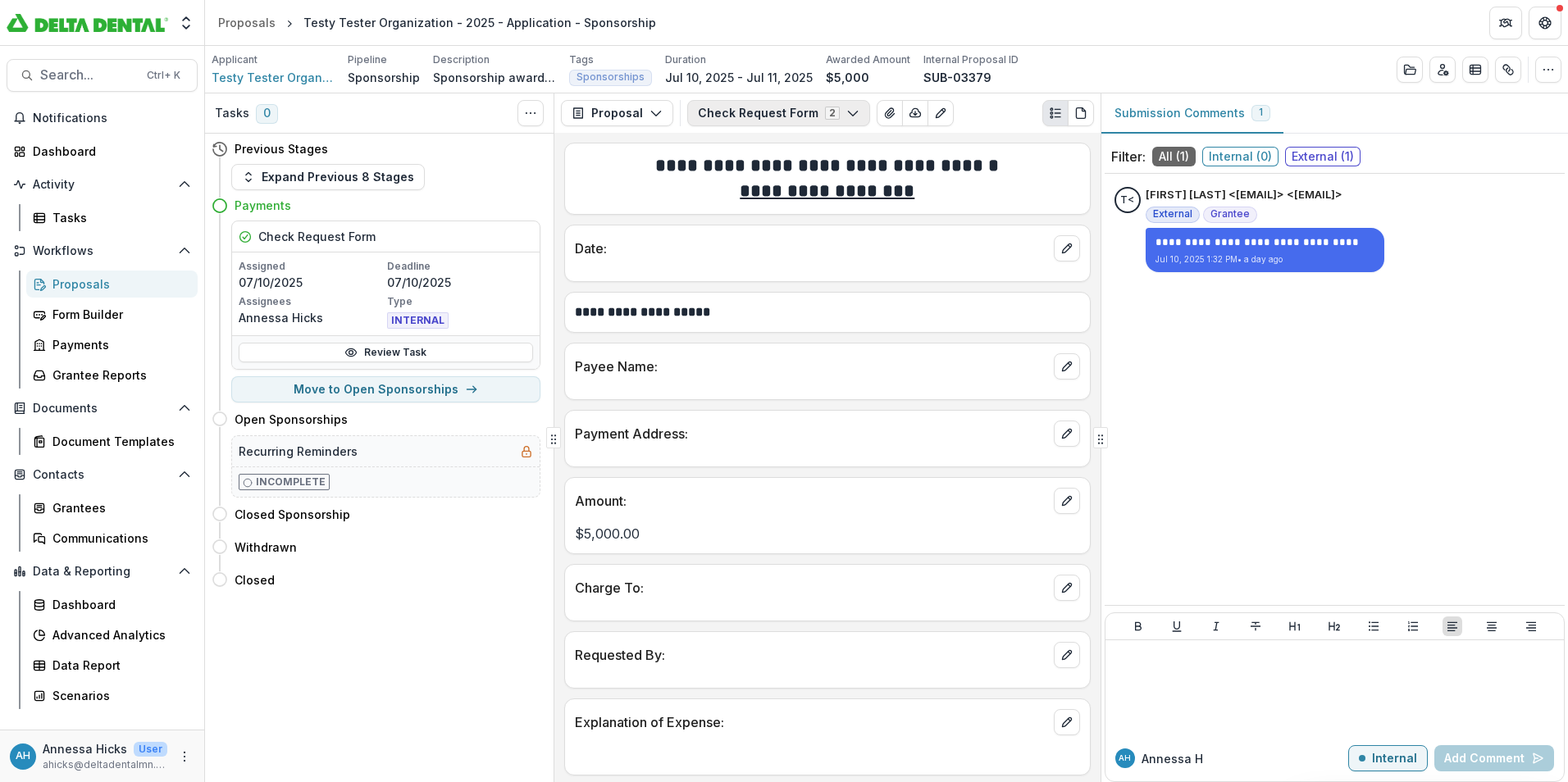 click on "Check Request Form 2" at bounding box center (778, 113) 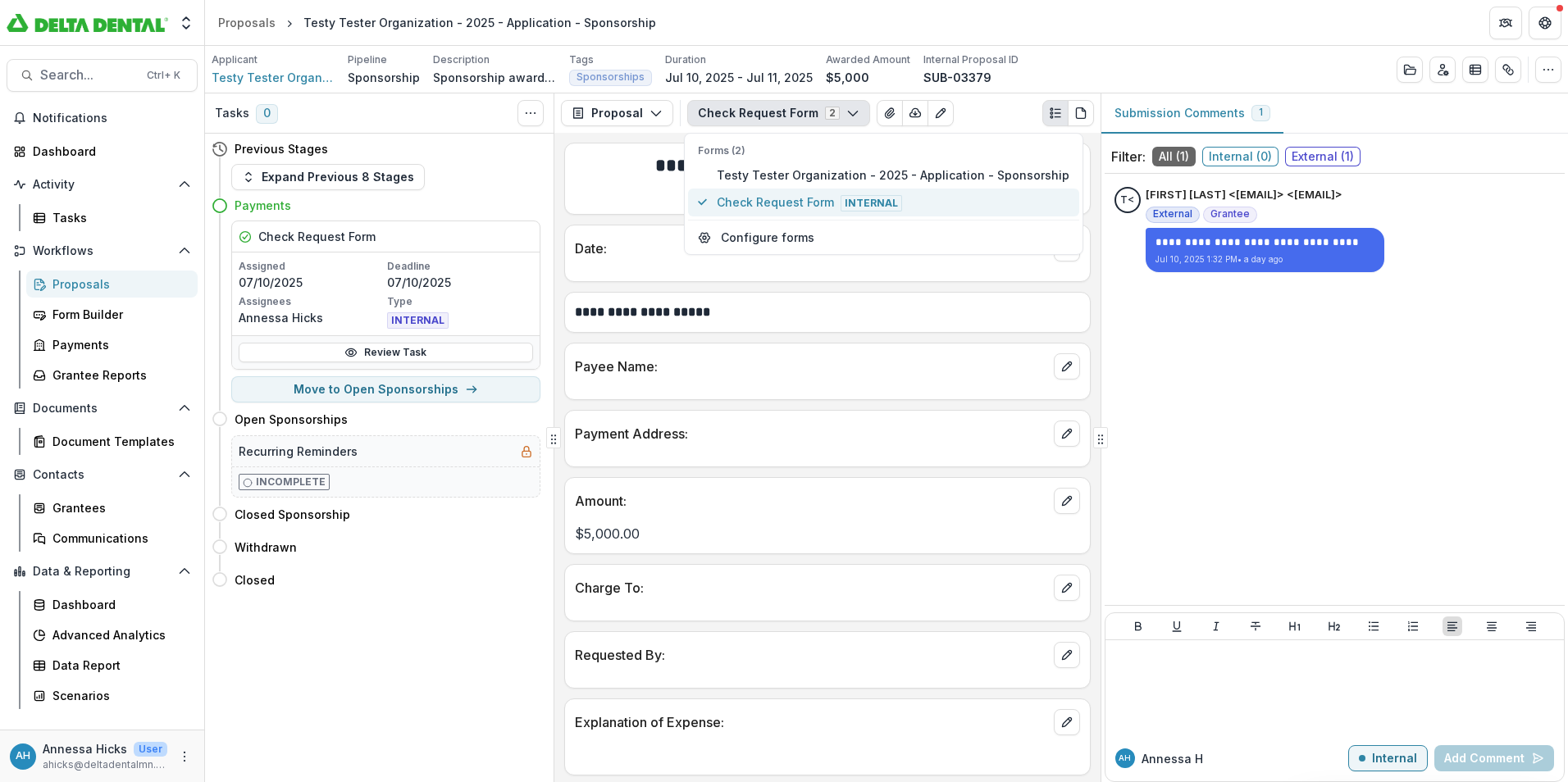 click on "Check Request Form Internal" at bounding box center (893, 202) 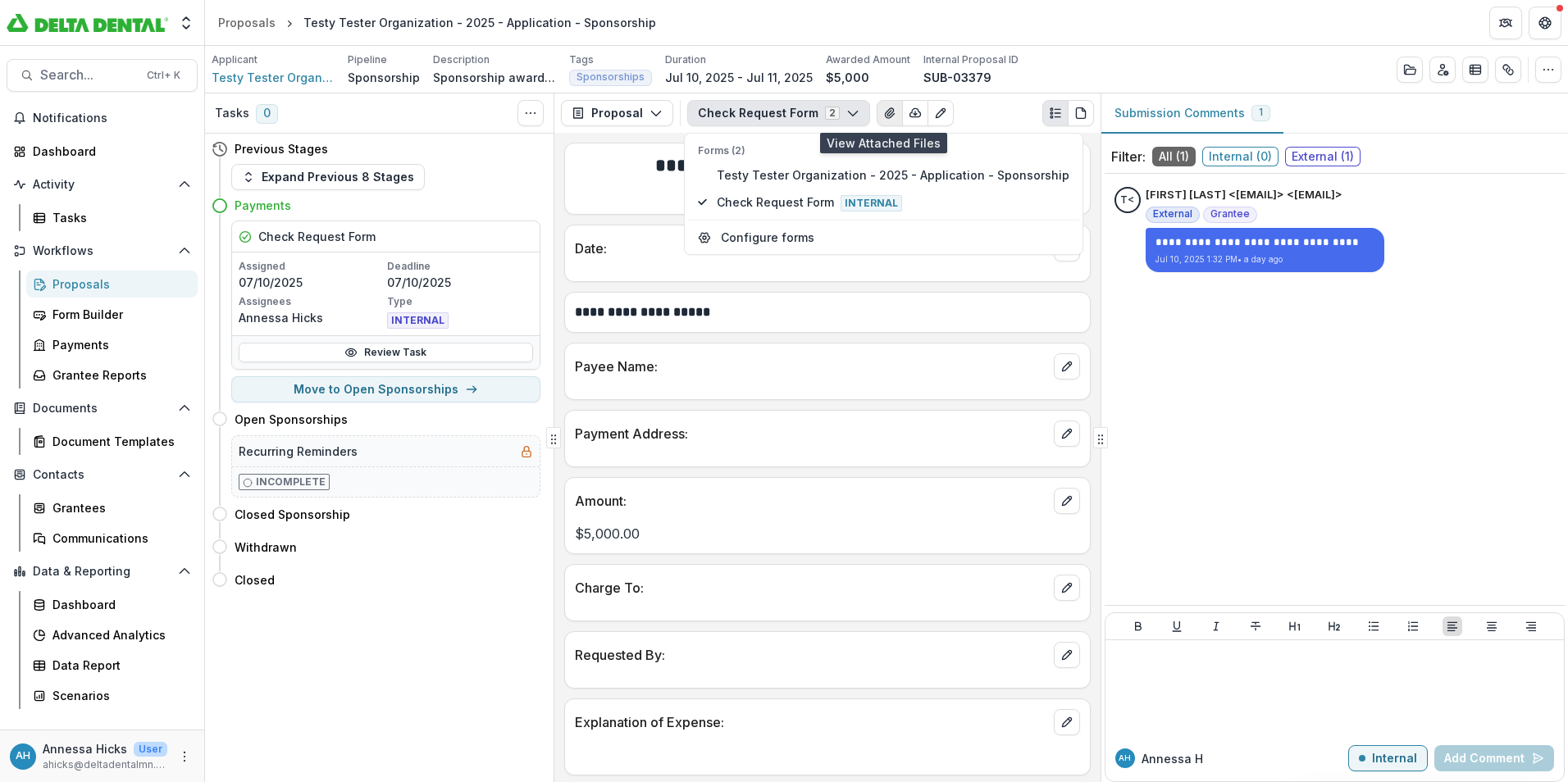 click 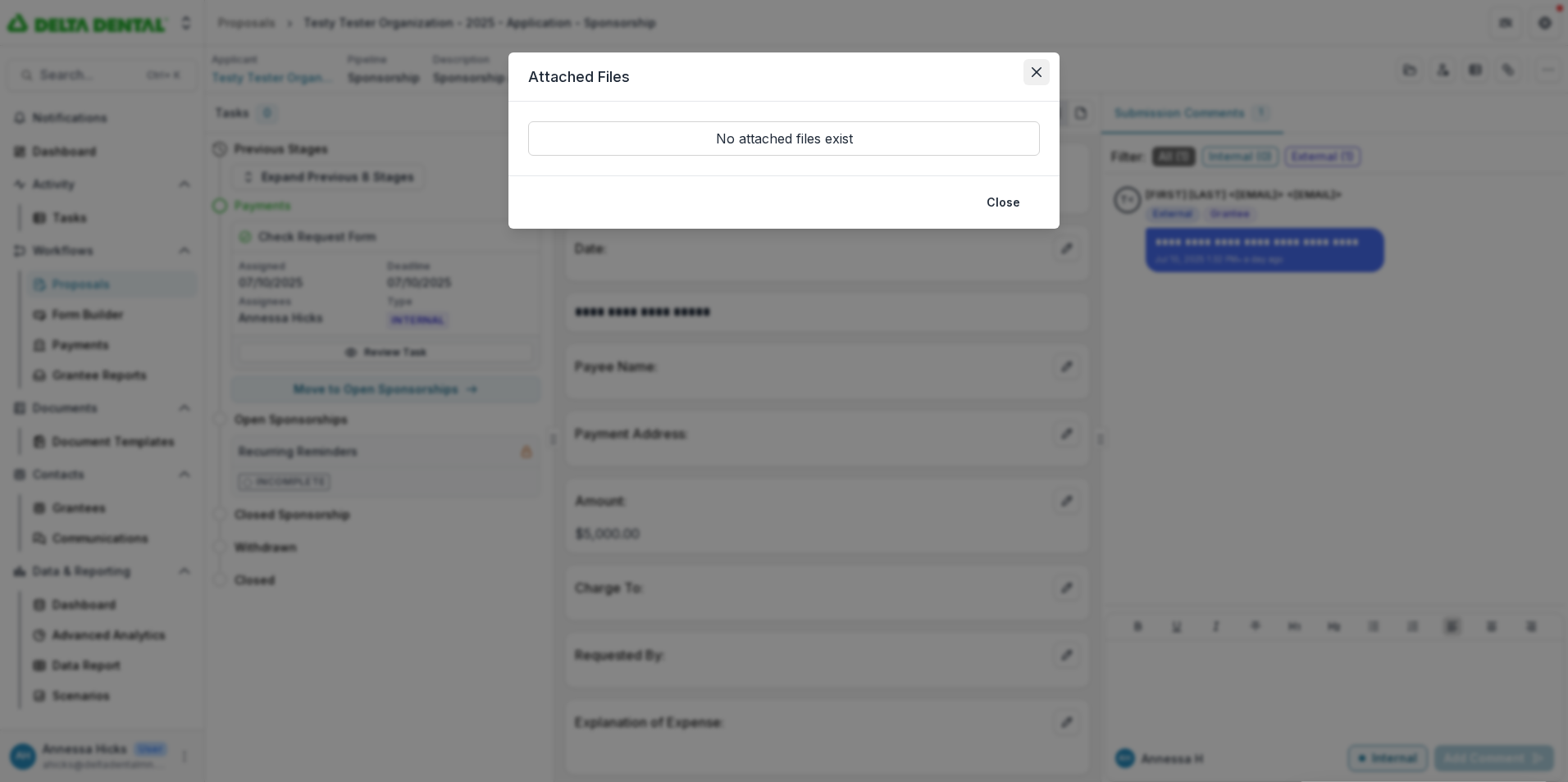 click 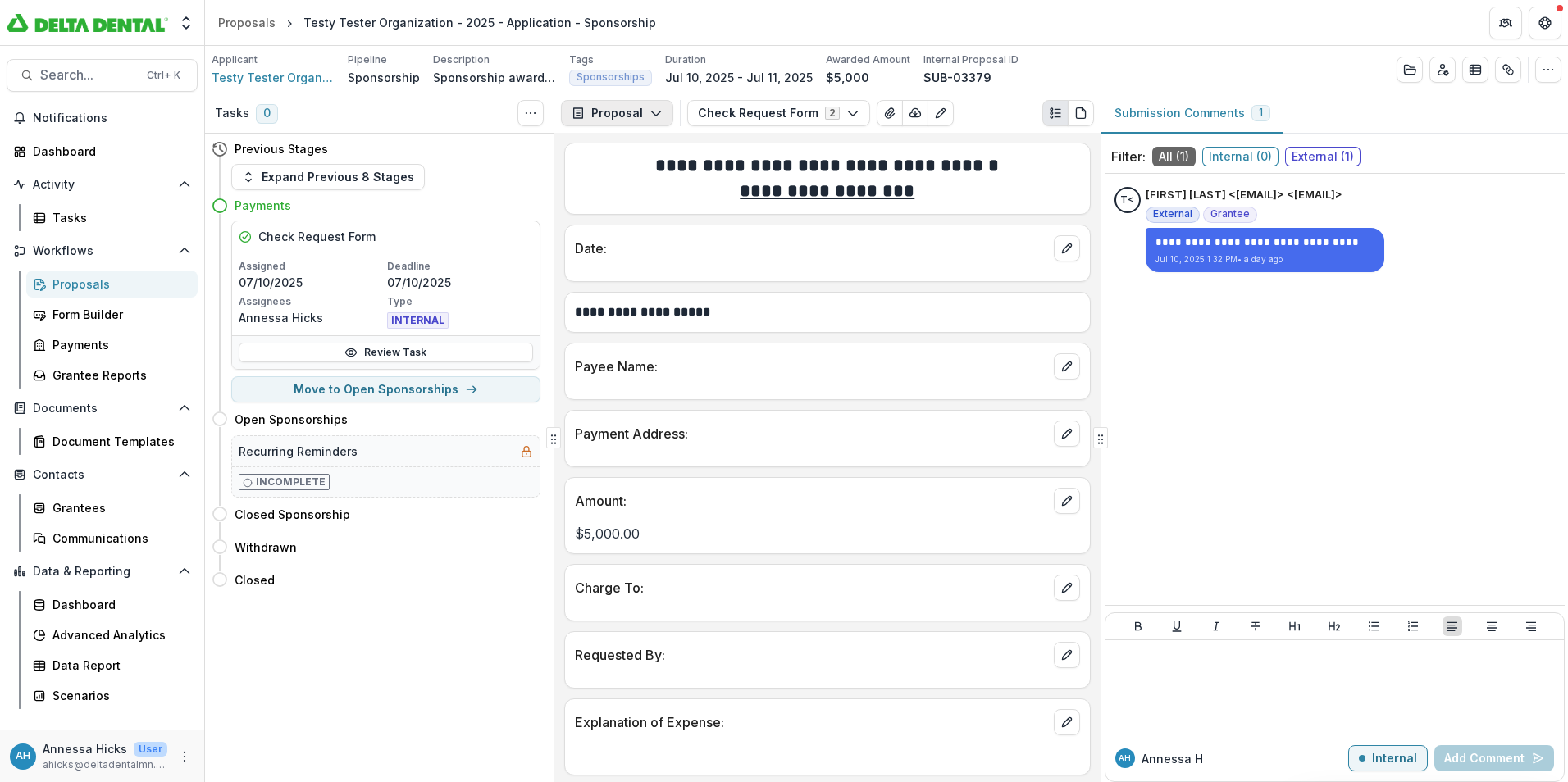 click on "Proposal" at bounding box center [617, 113] 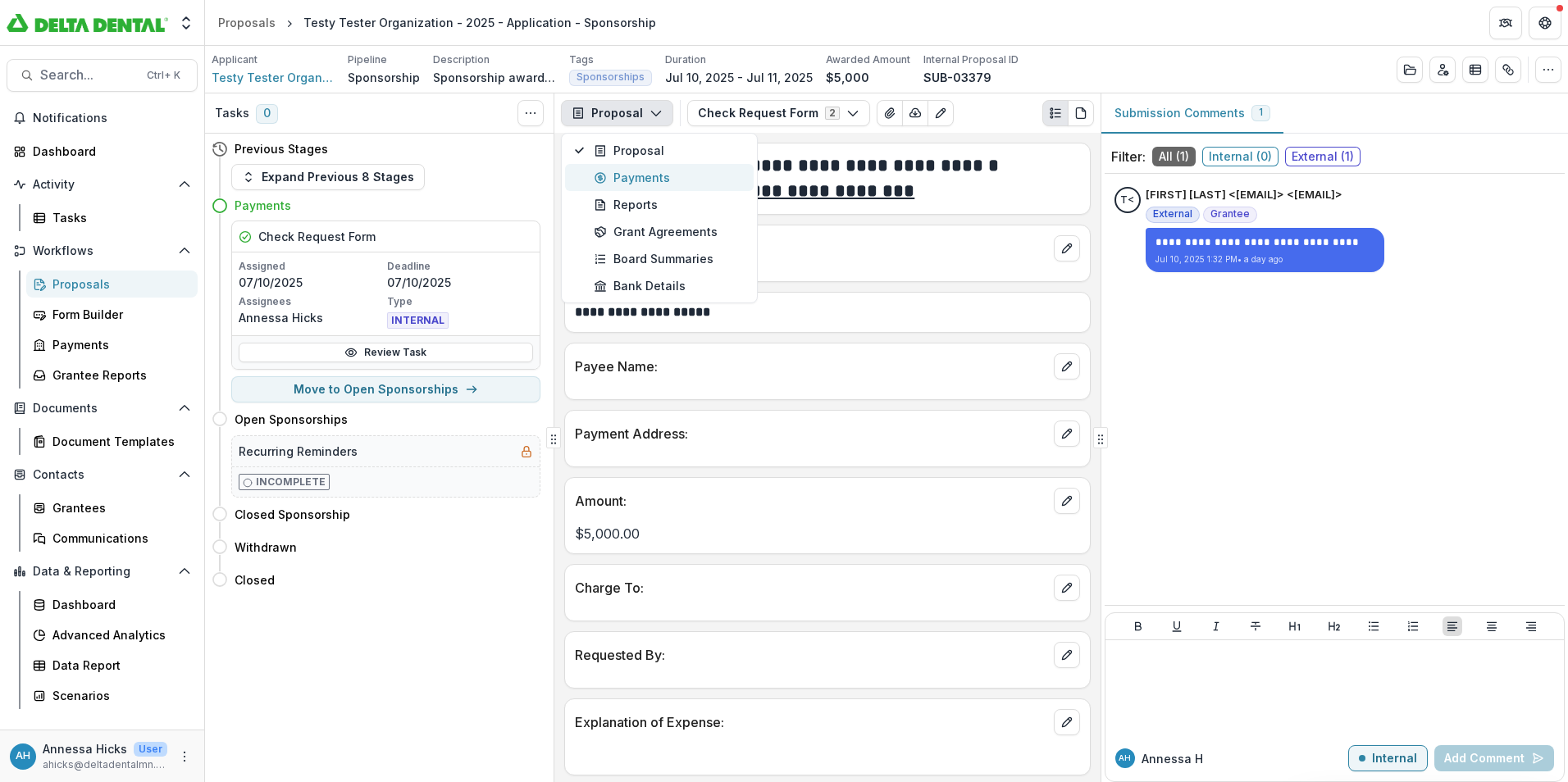 click on "Payments" at bounding box center (668, 177) 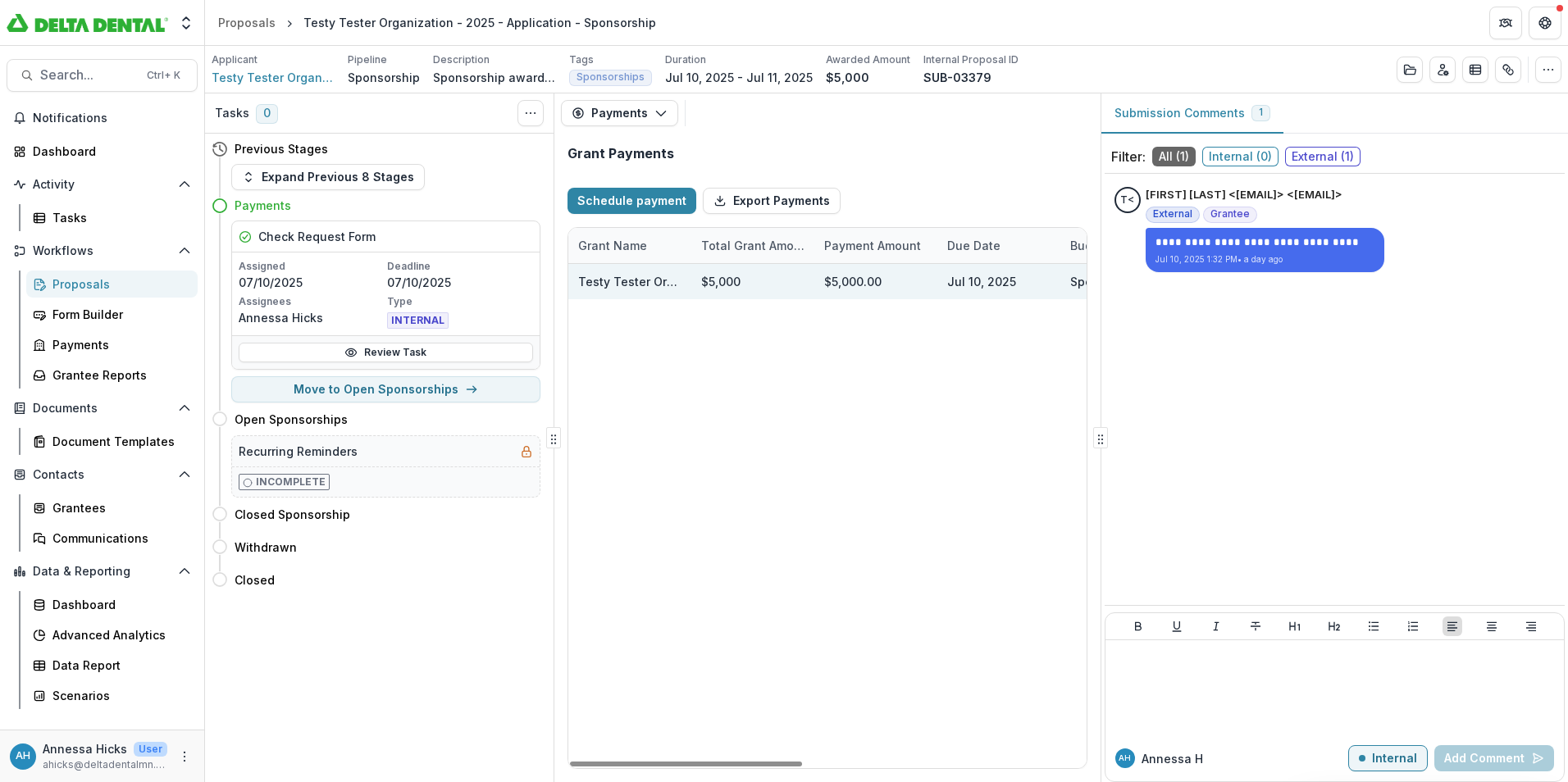 click on "$5,000" at bounding box center (753, 281) 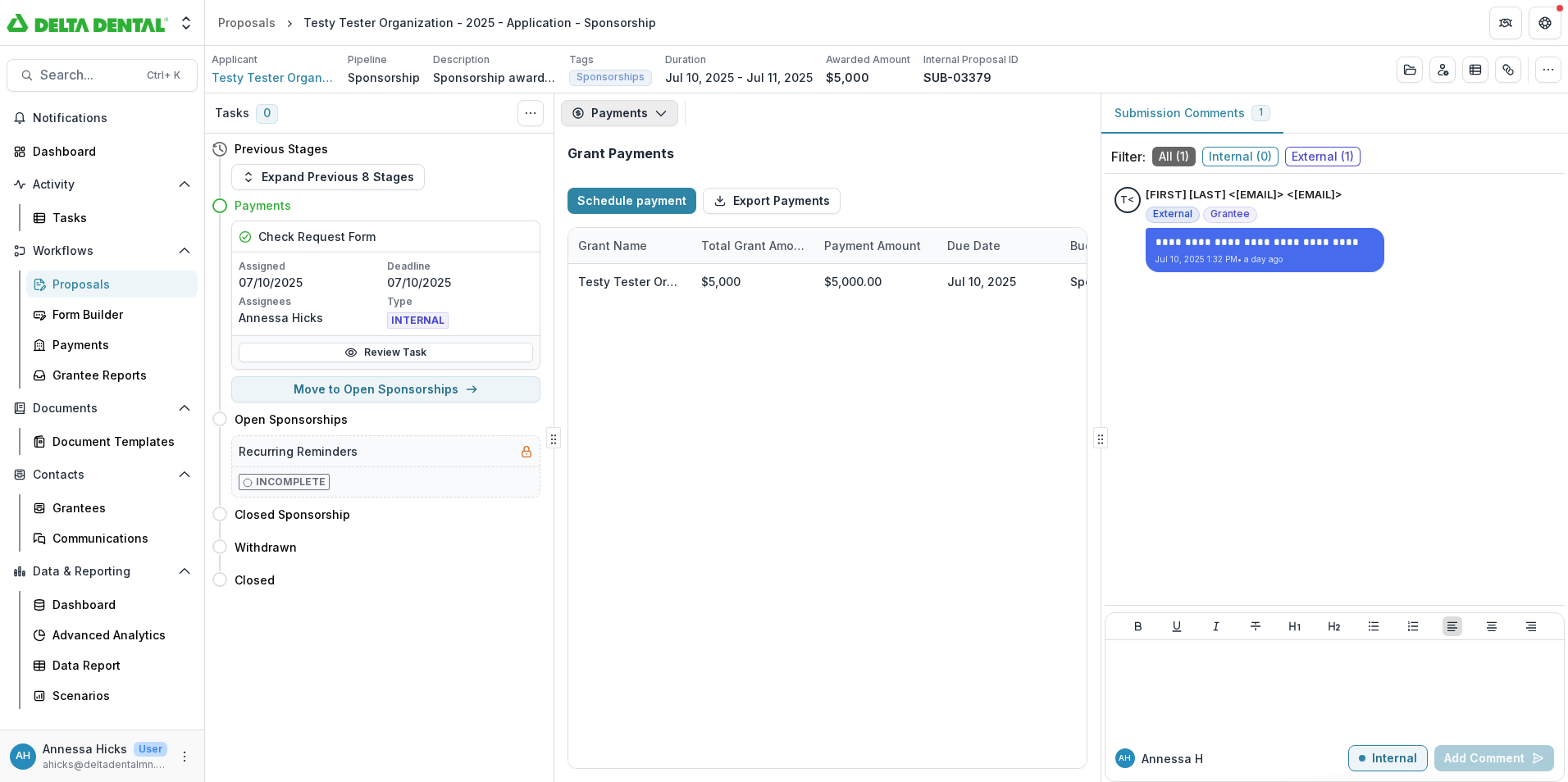 click on "Payments" at bounding box center [619, 113] 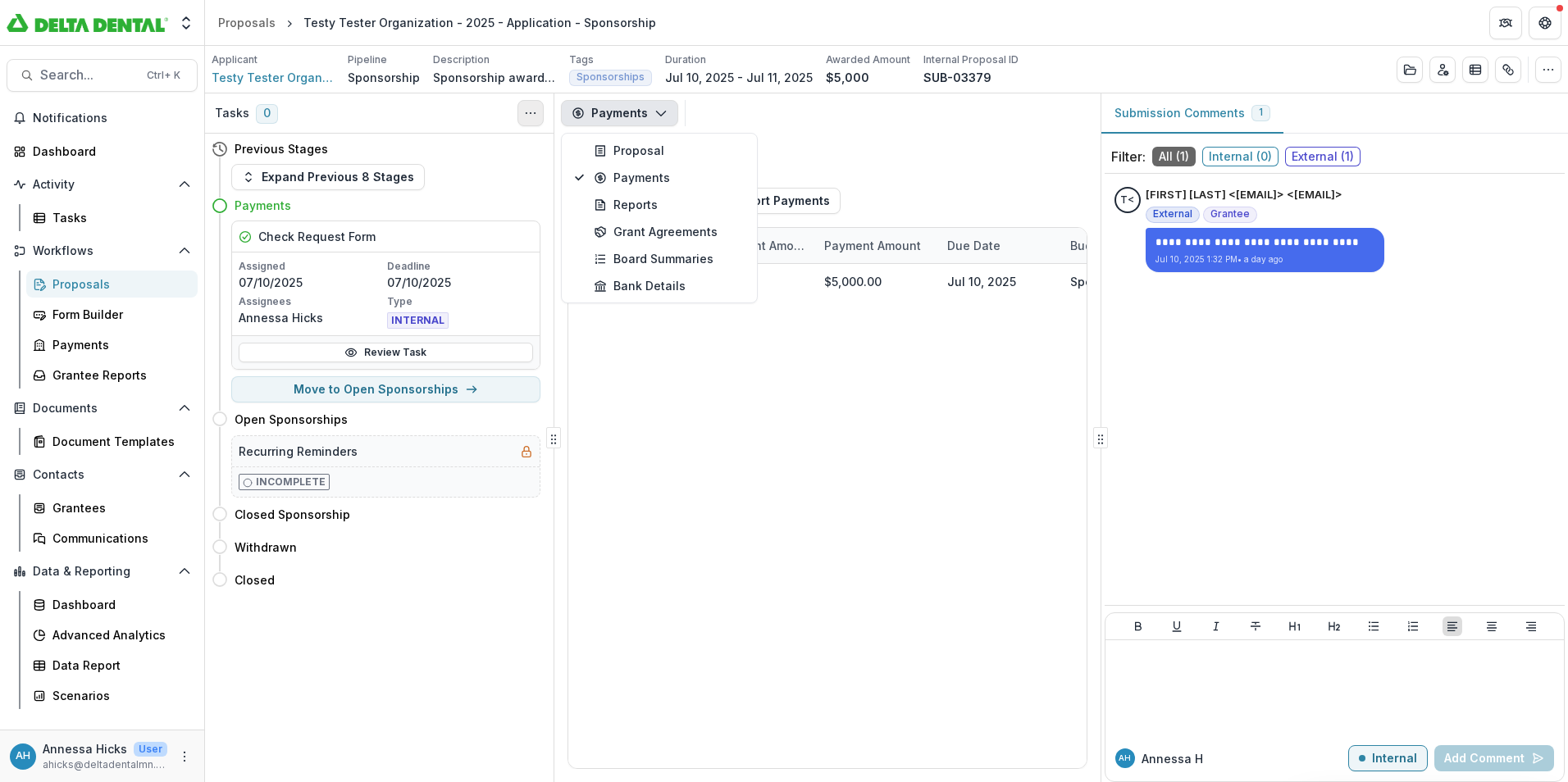 click at bounding box center [531, 113] 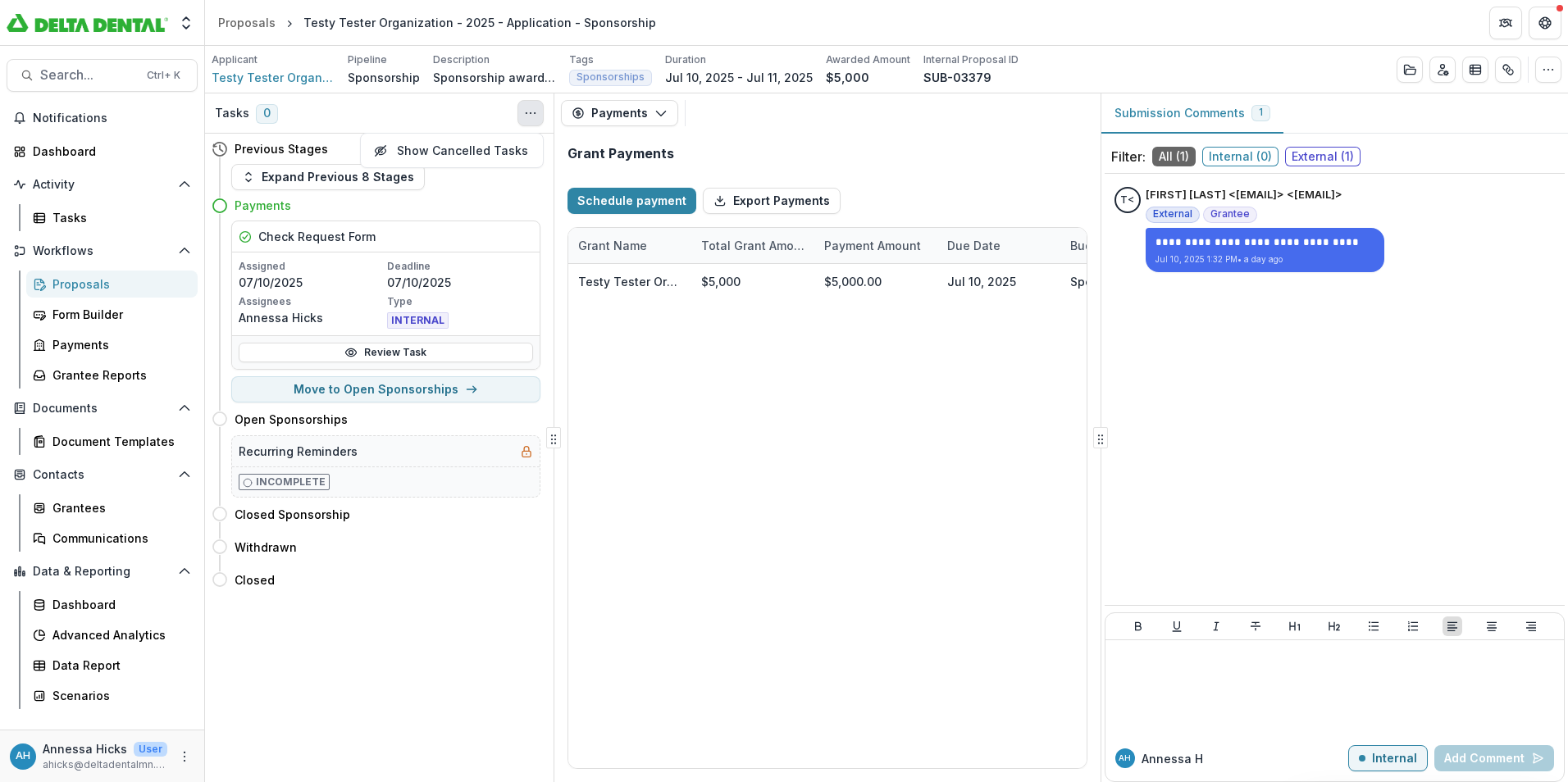 click on "Tasks 0 Show Cancelled Tasks" at bounding box center [379, 113] 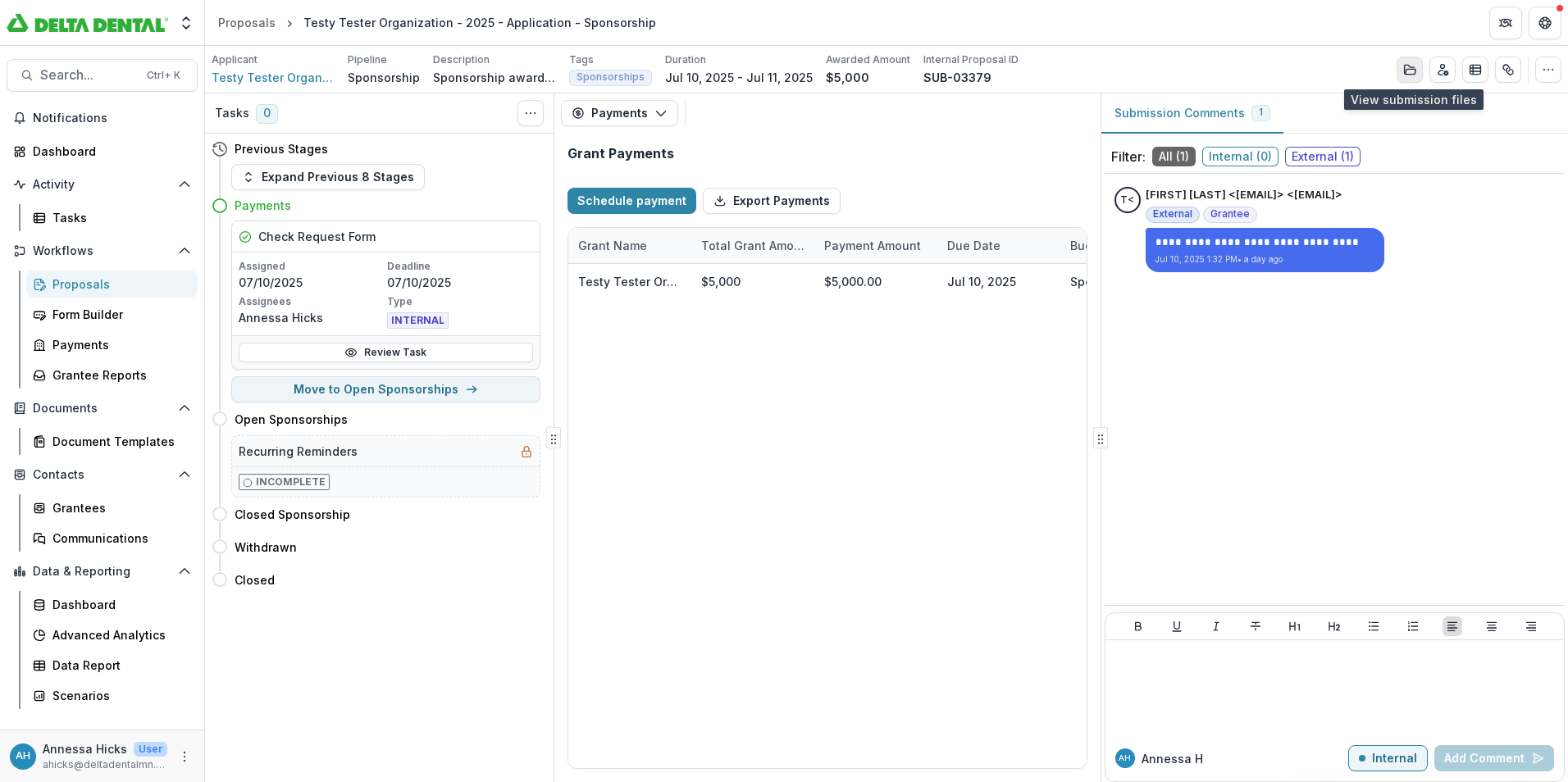 click 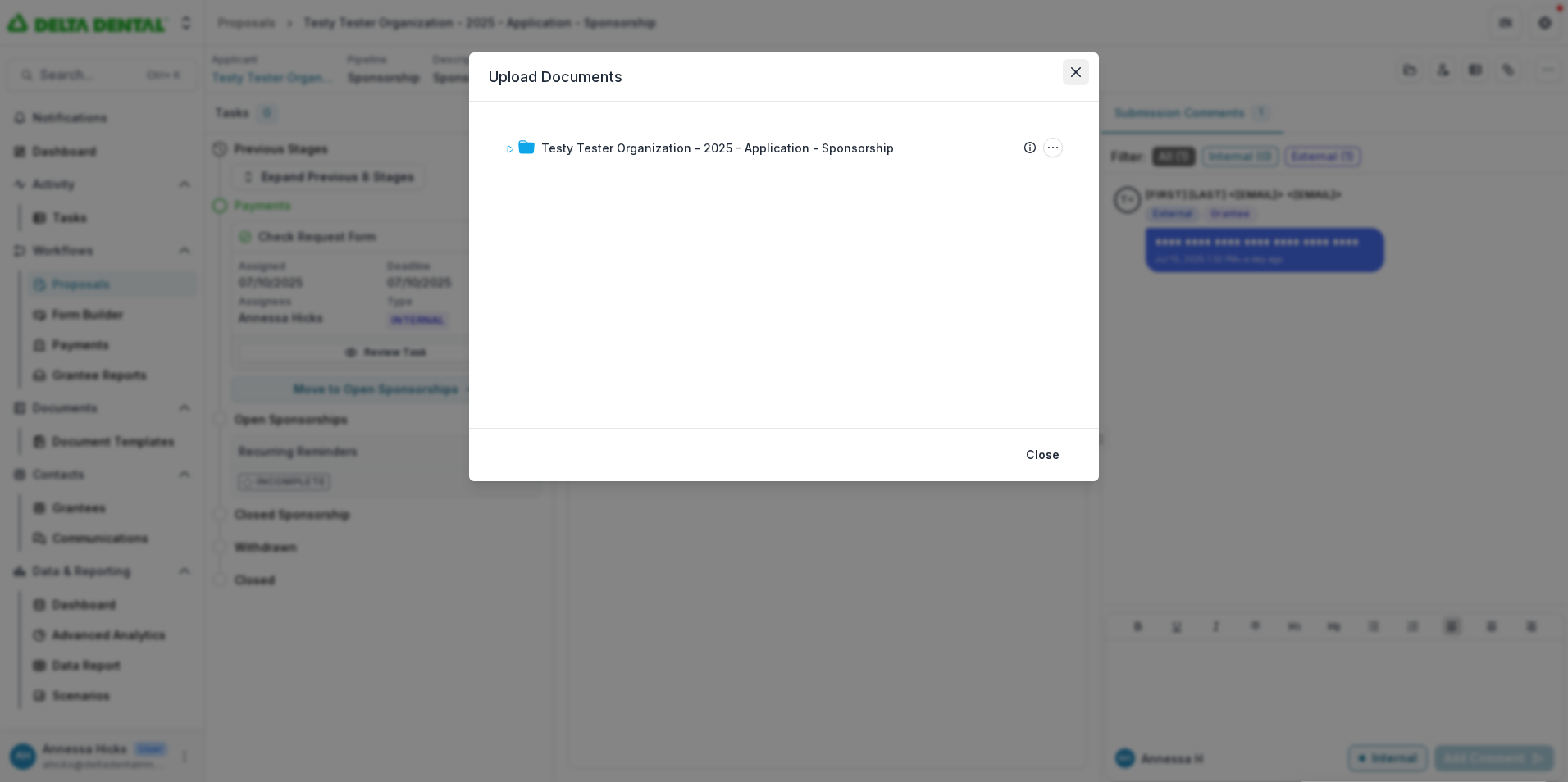 click at bounding box center (1076, 72) 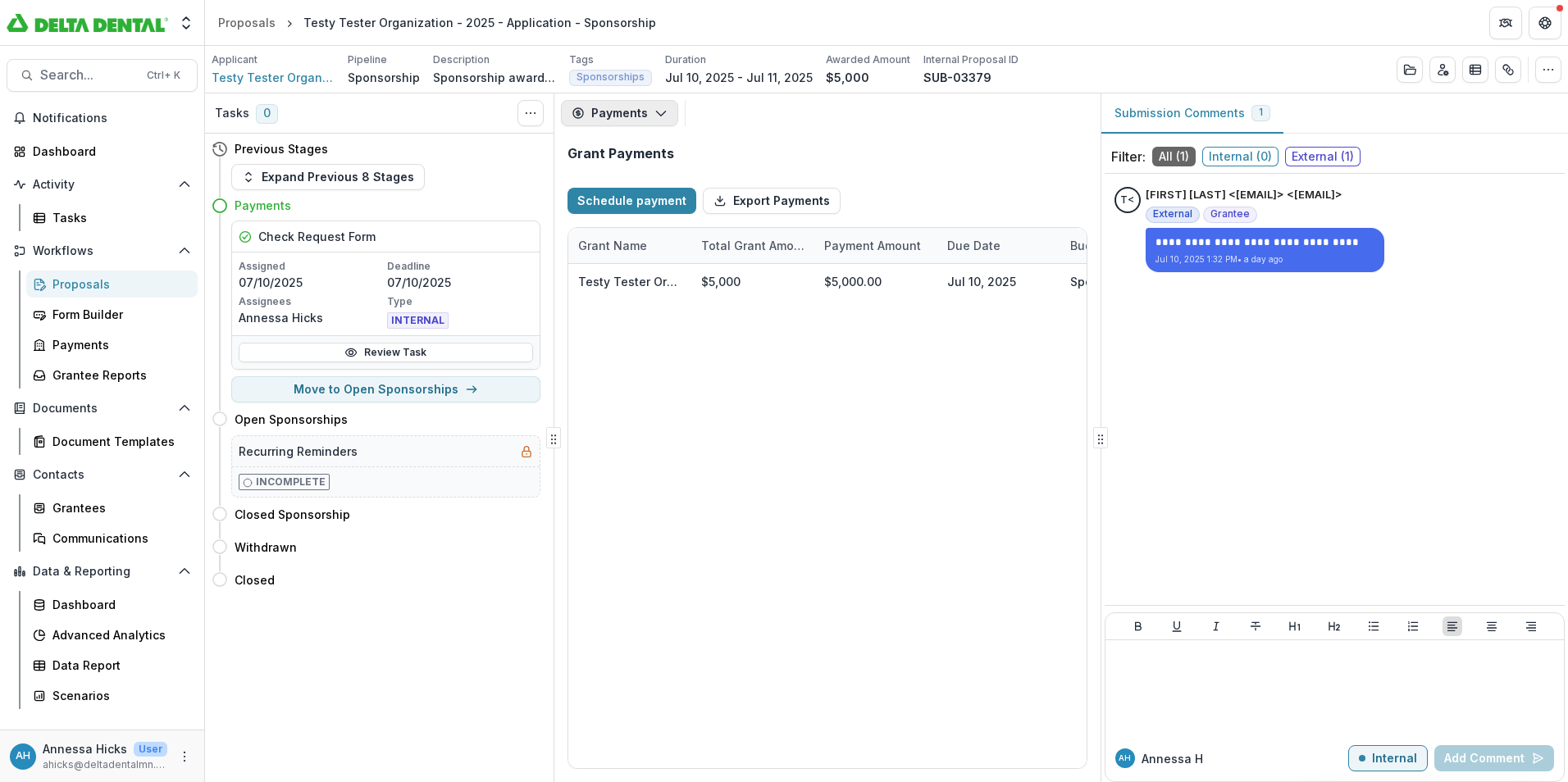 click on "Payments" at bounding box center (619, 113) 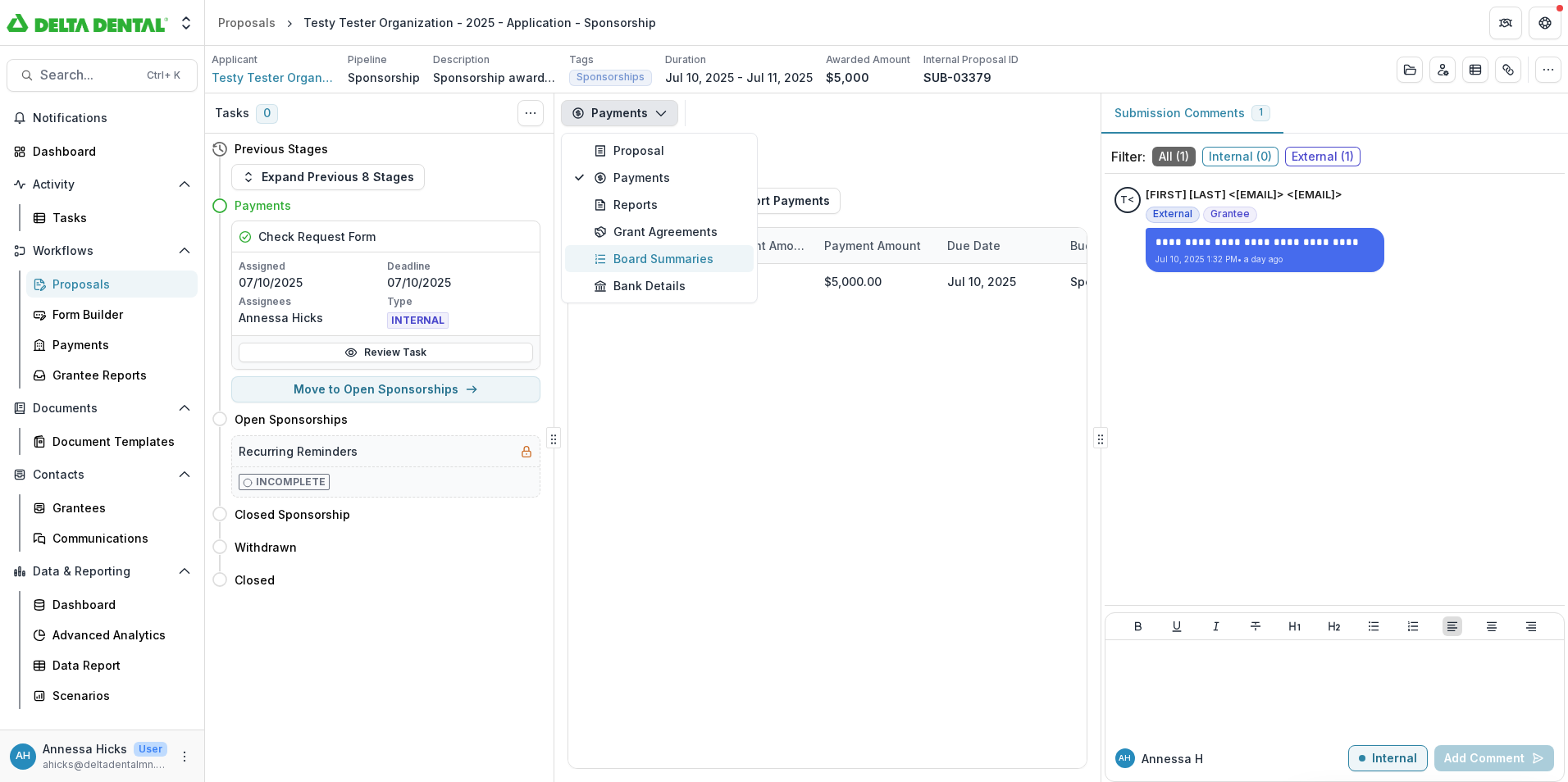 click on "Board Summaries" at bounding box center [668, 258] 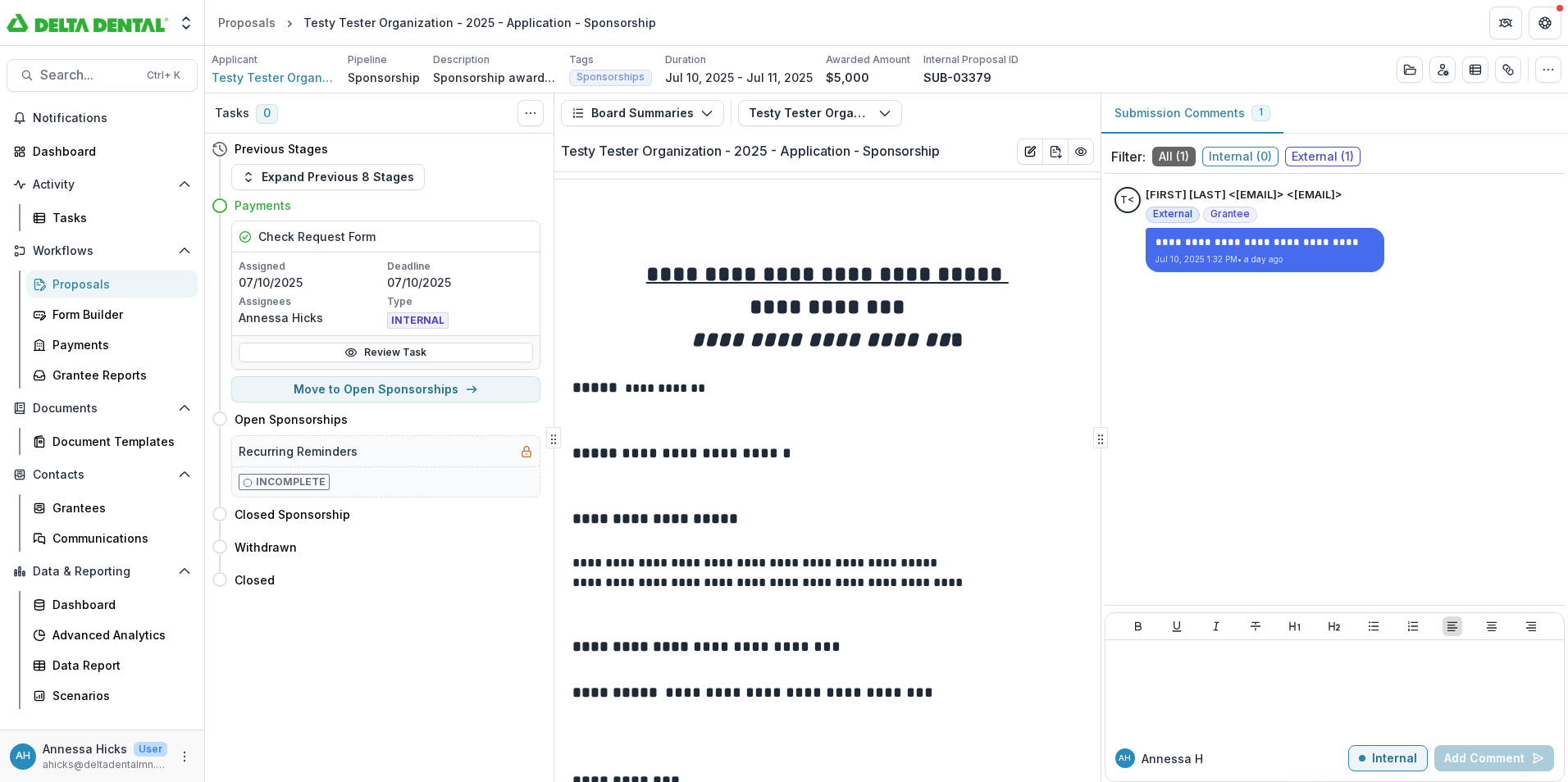 scroll, scrollTop: 0, scrollLeft: 0, axis: both 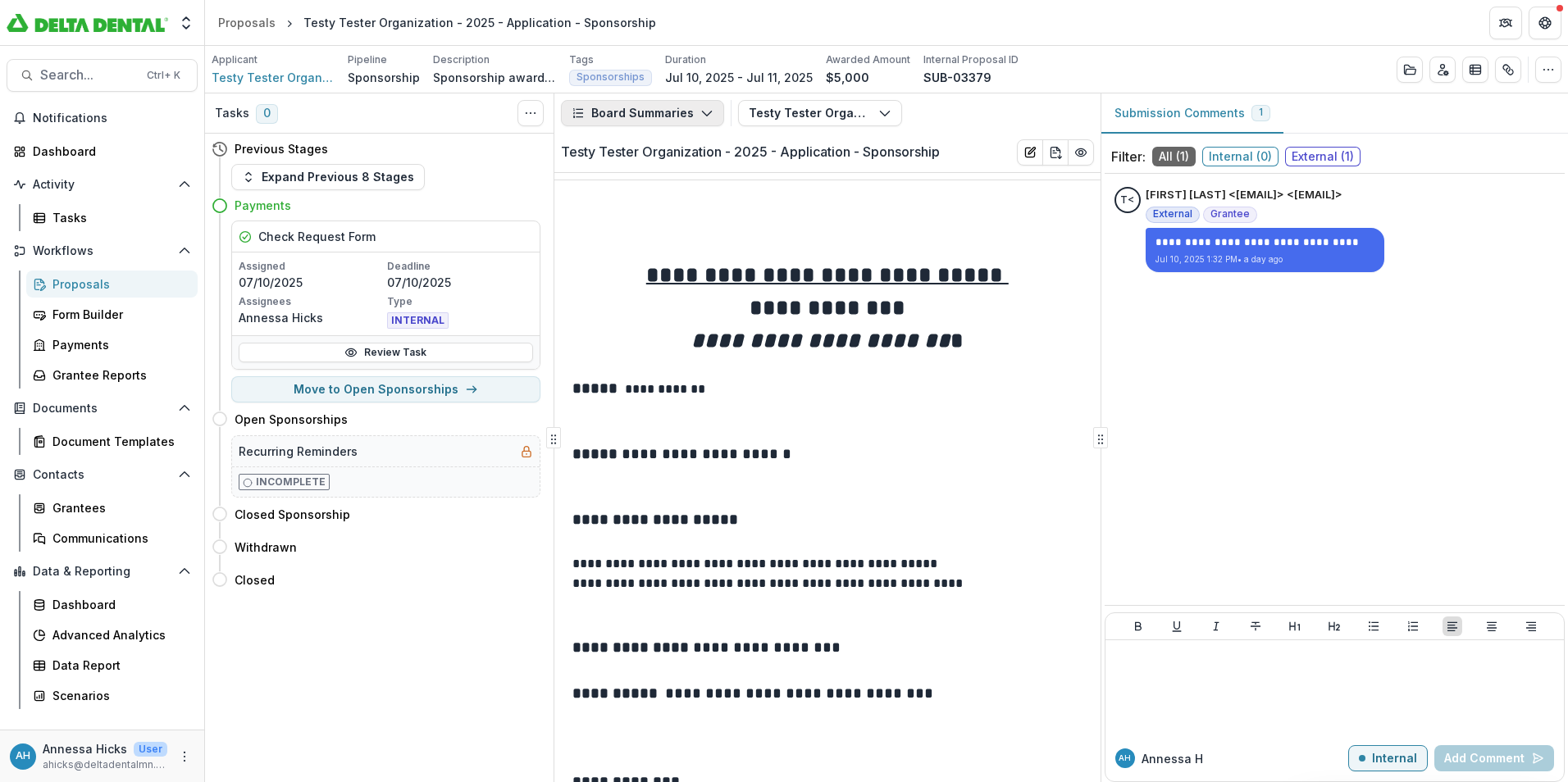 click on "Board Summaries" at bounding box center (642, 113) 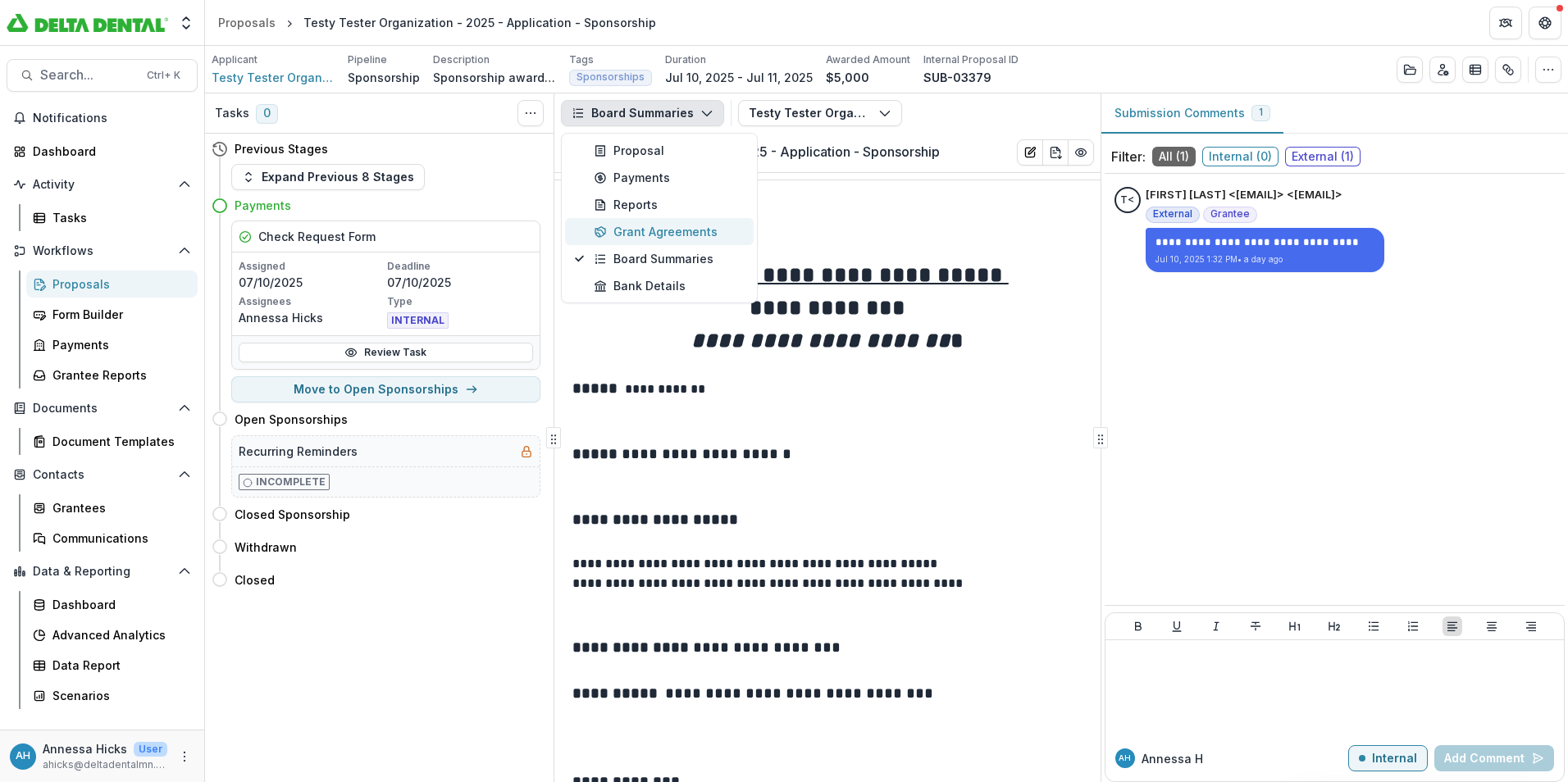 click on "Grant Agreements" at bounding box center [668, 231] 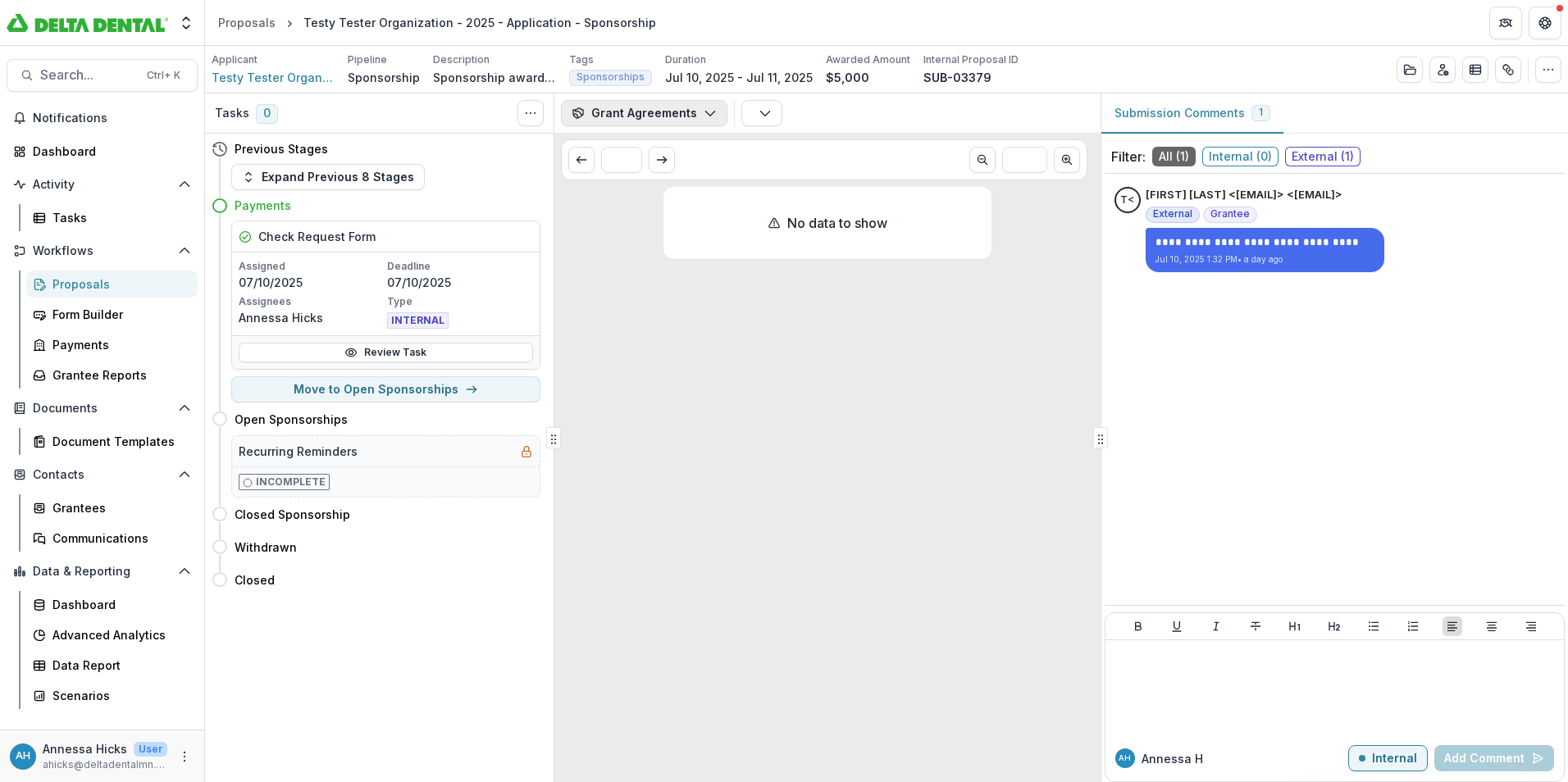 click on "Grant Agreements" at bounding box center [644, 113] 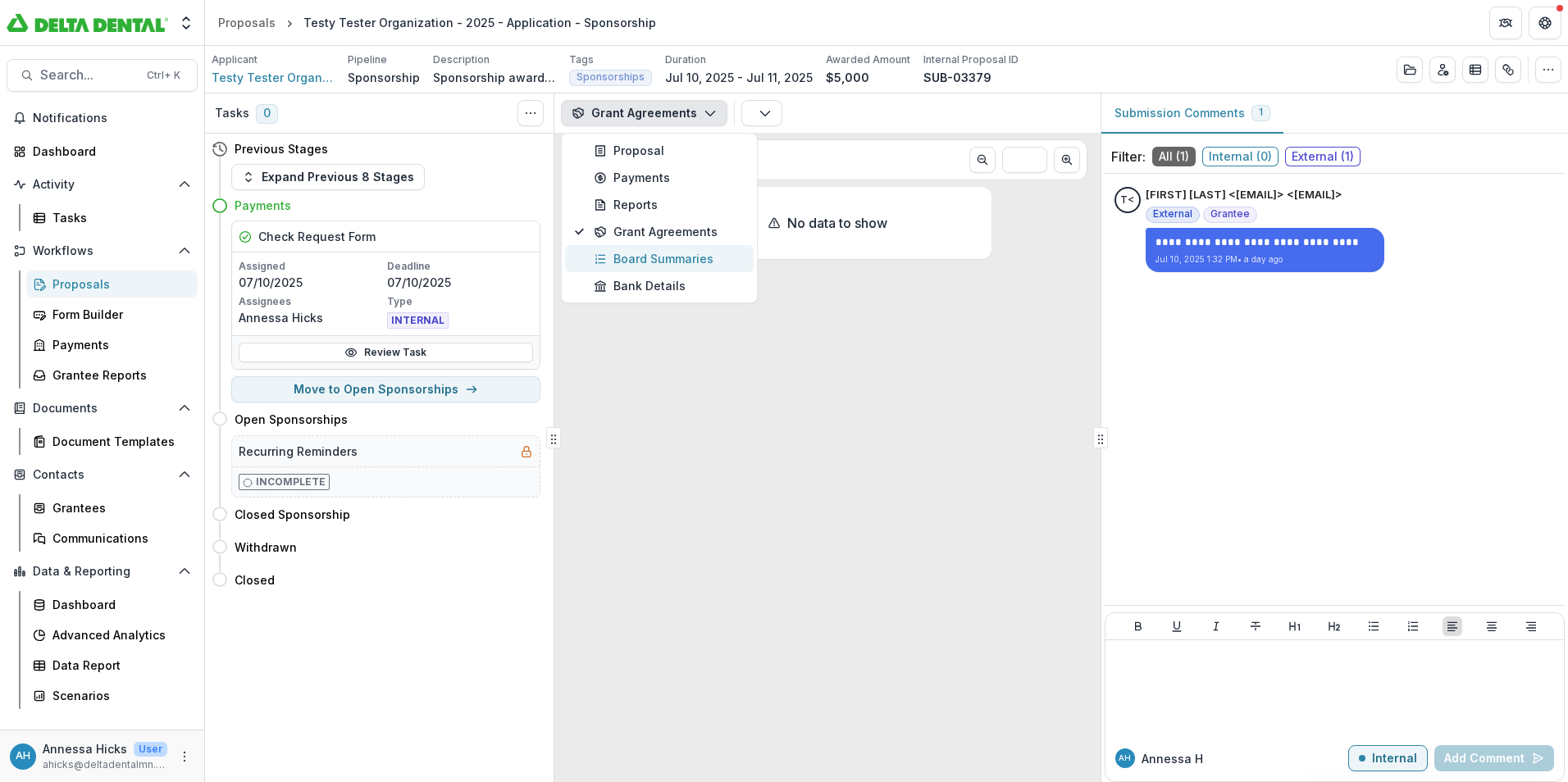 click on "Board Summaries" at bounding box center [668, 258] 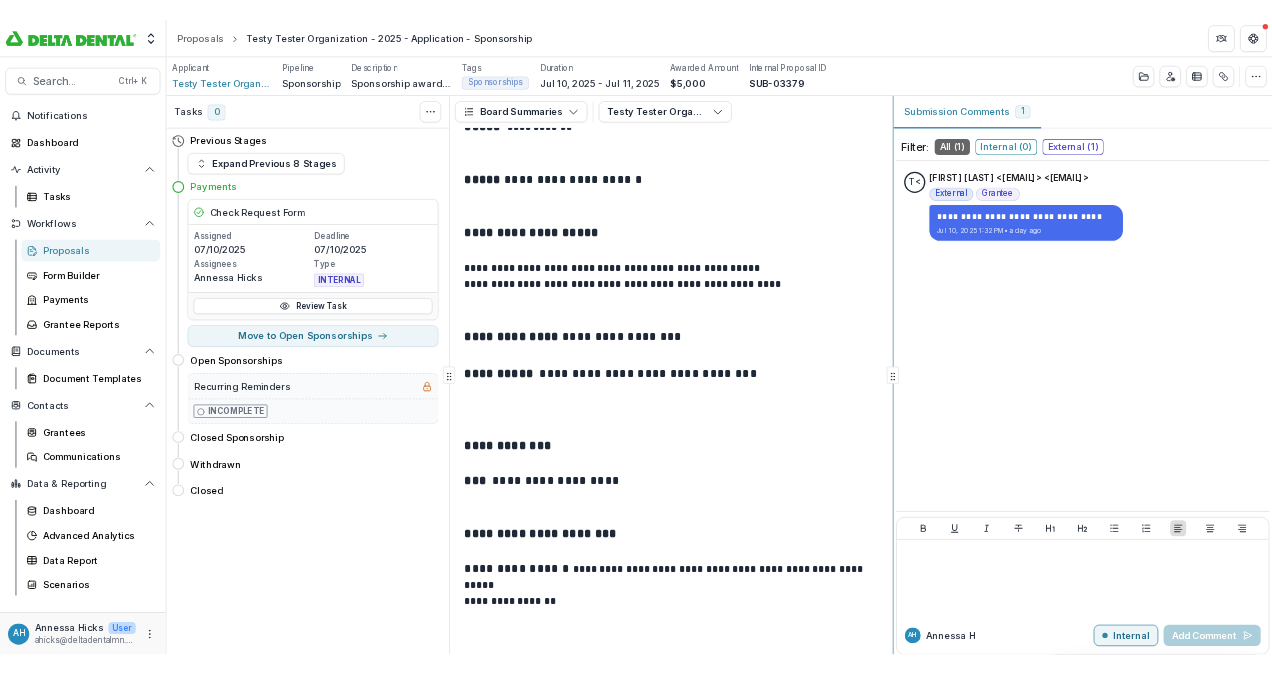 scroll, scrollTop: 0, scrollLeft: 0, axis: both 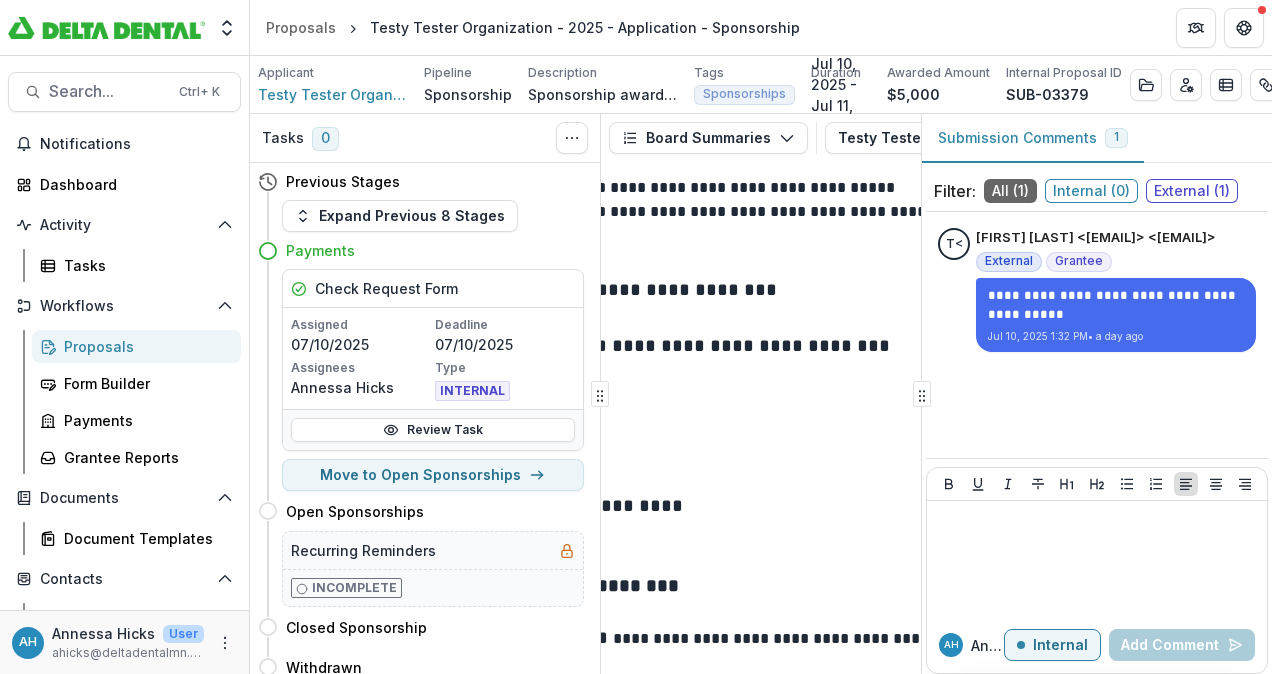 click on "Proposals" at bounding box center [144, 346] 